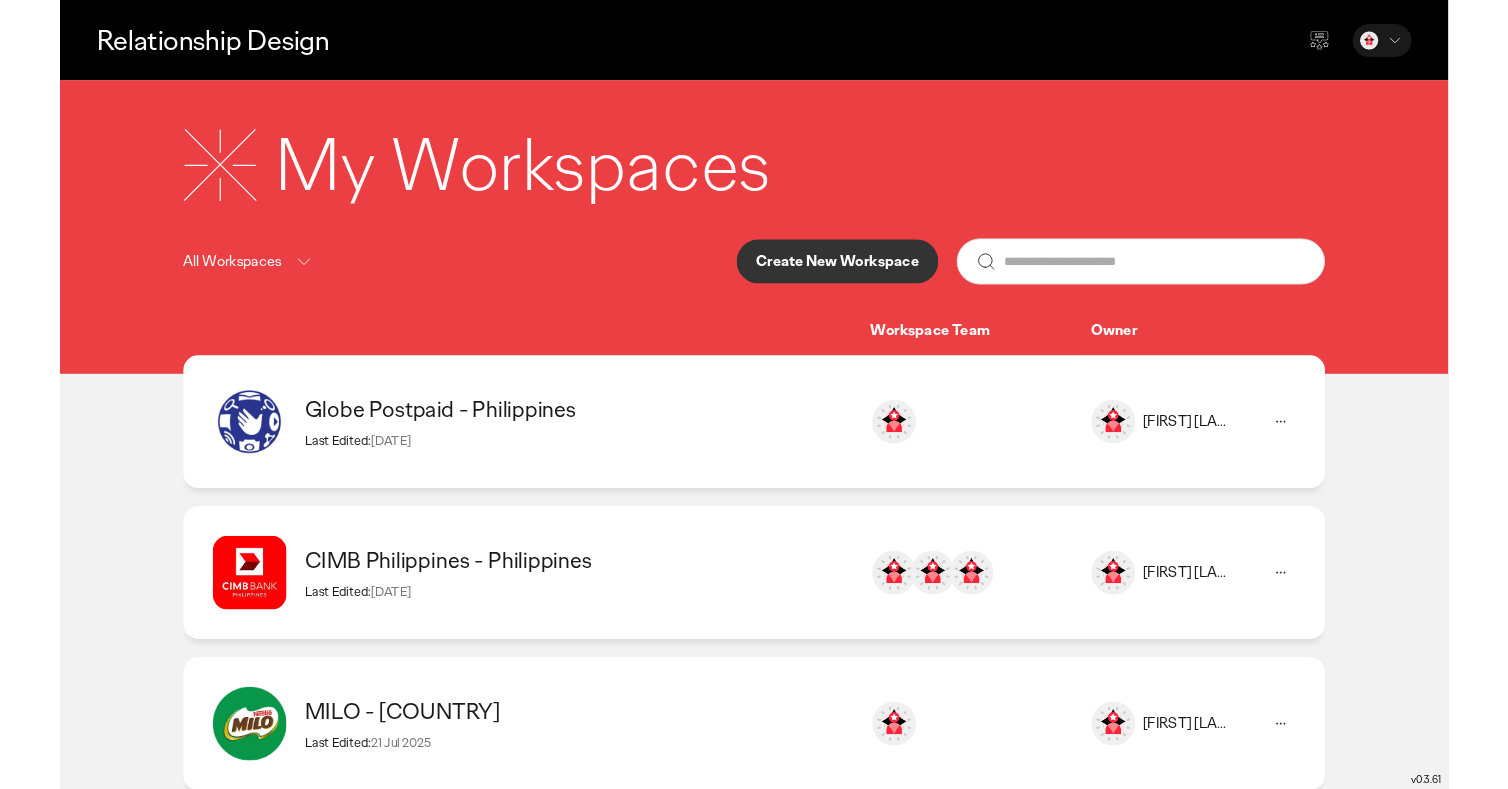 scroll, scrollTop: 0, scrollLeft: 0, axis: both 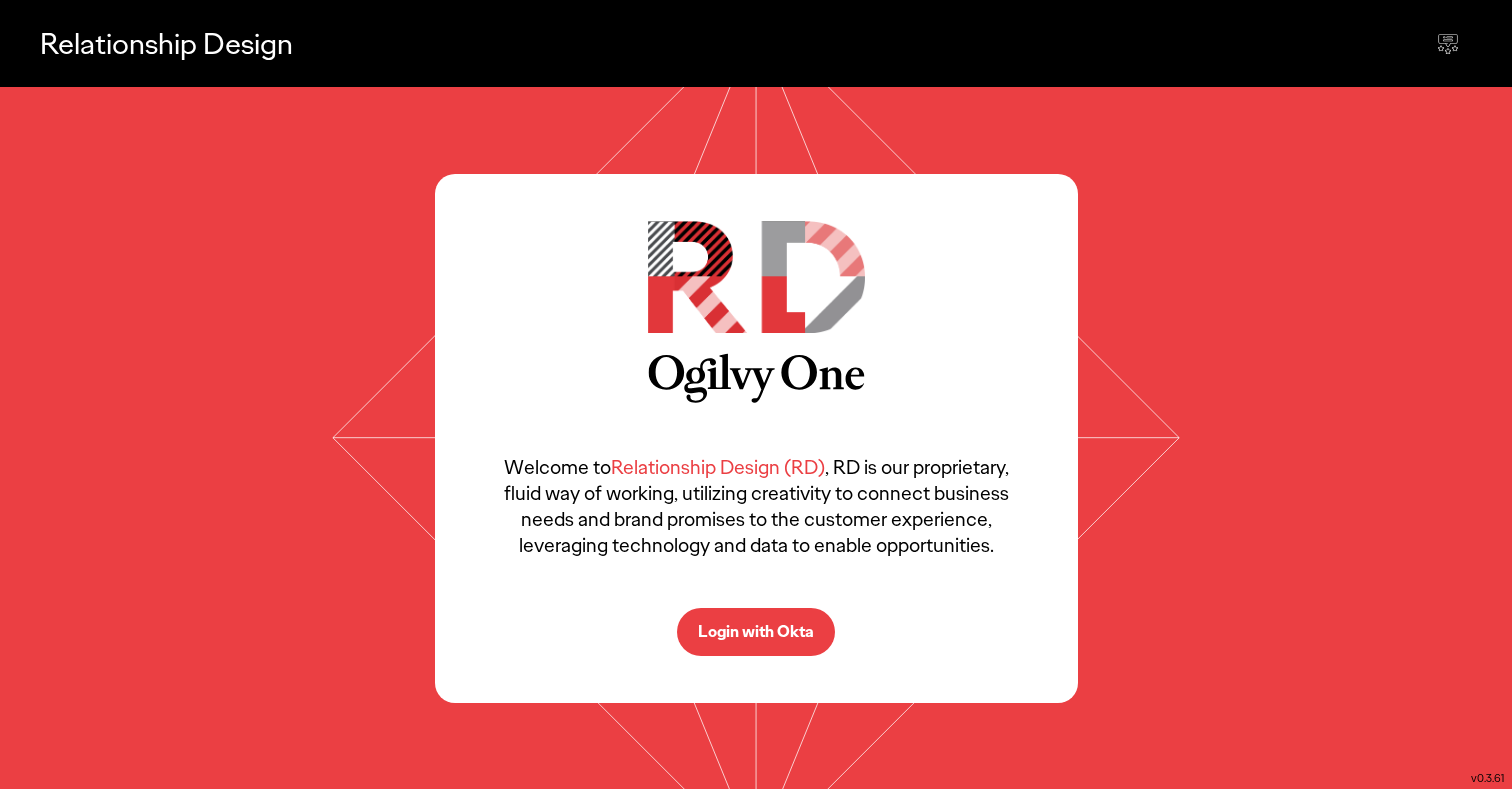 click on "Login with Okta" at bounding box center [756, 632] 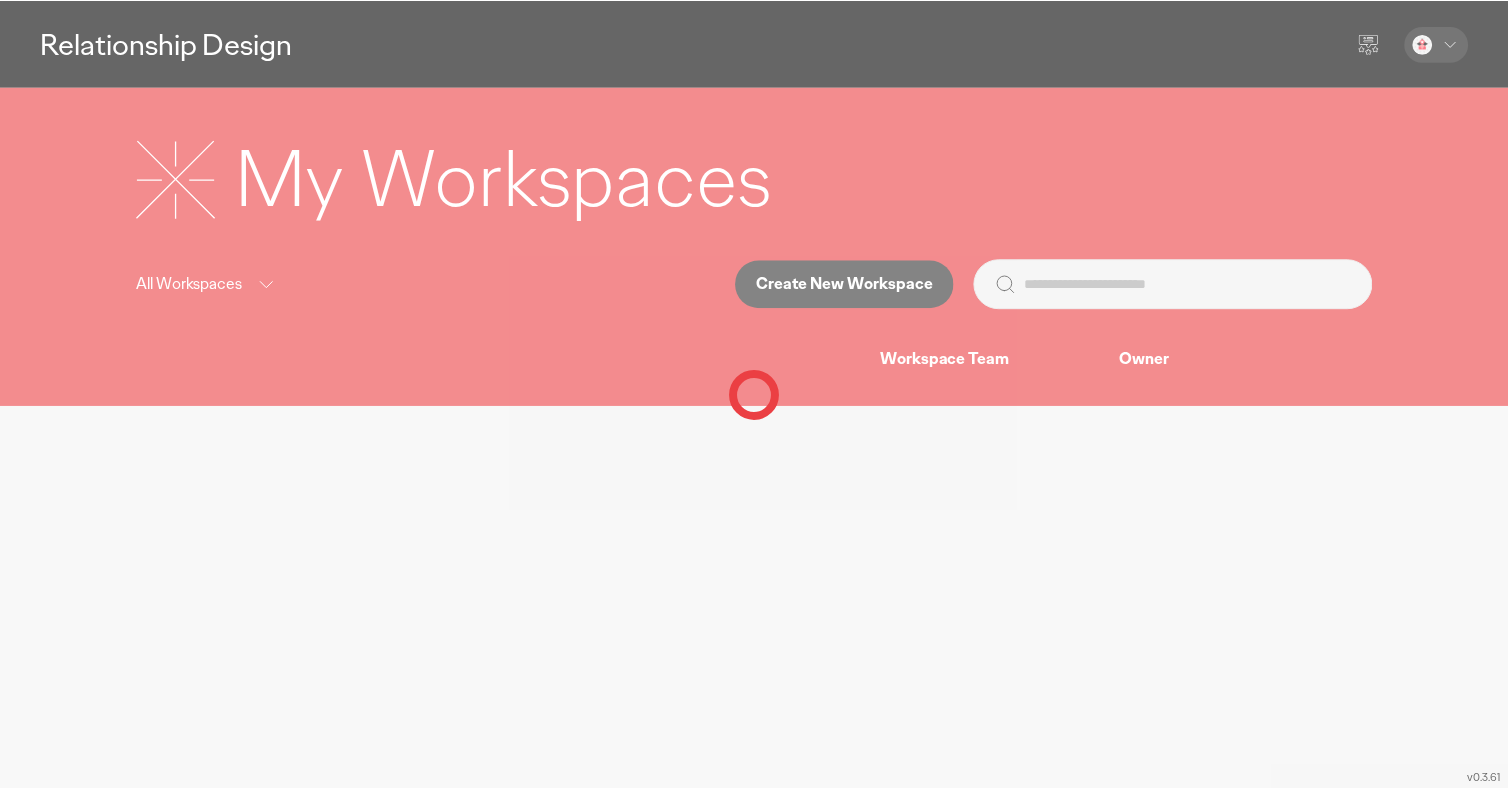 scroll, scrollTop: 0, scrollLeft: 0, axis: both 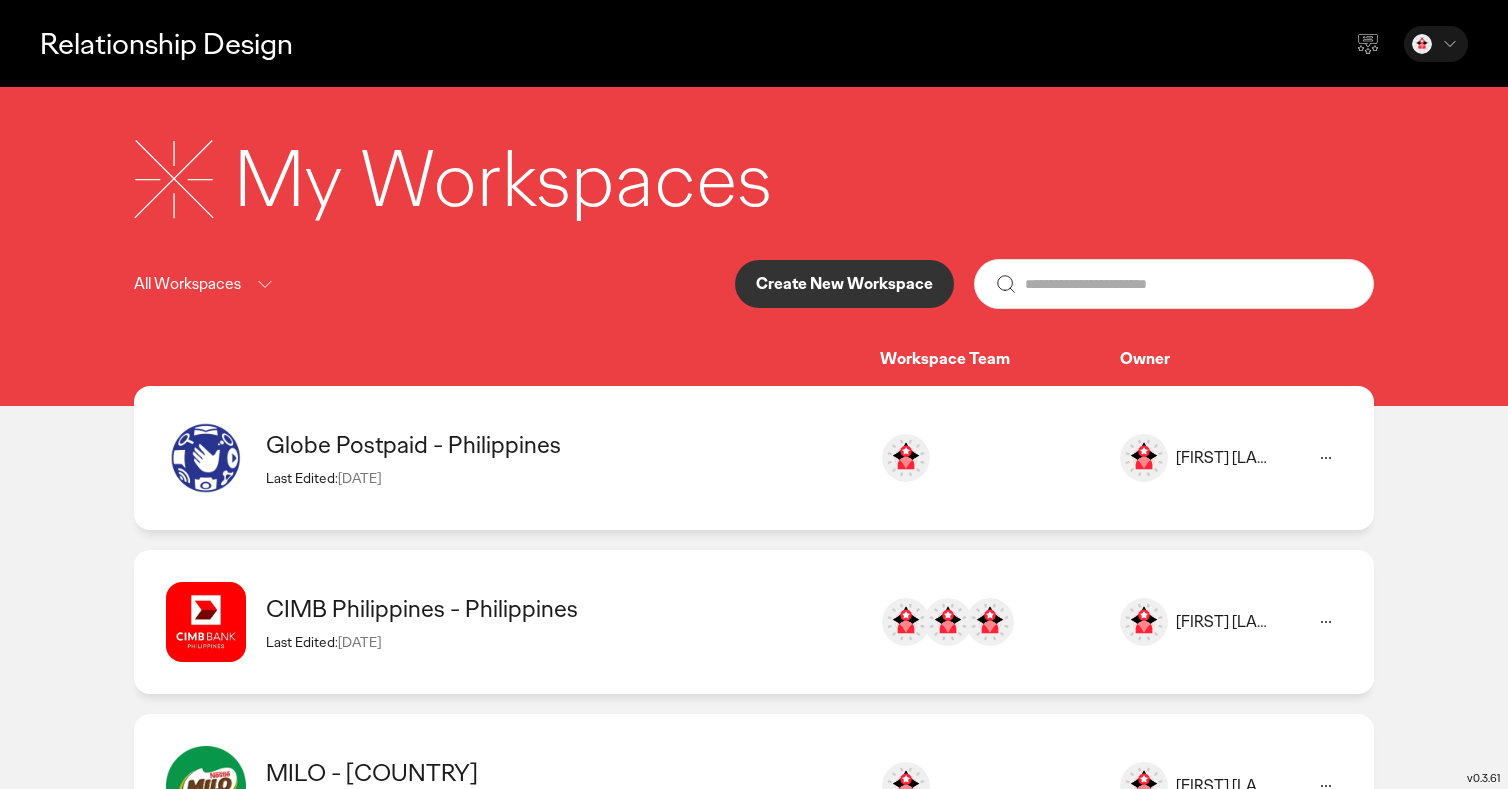 click on "Create New Workspace" at bounding box center [844, 284] 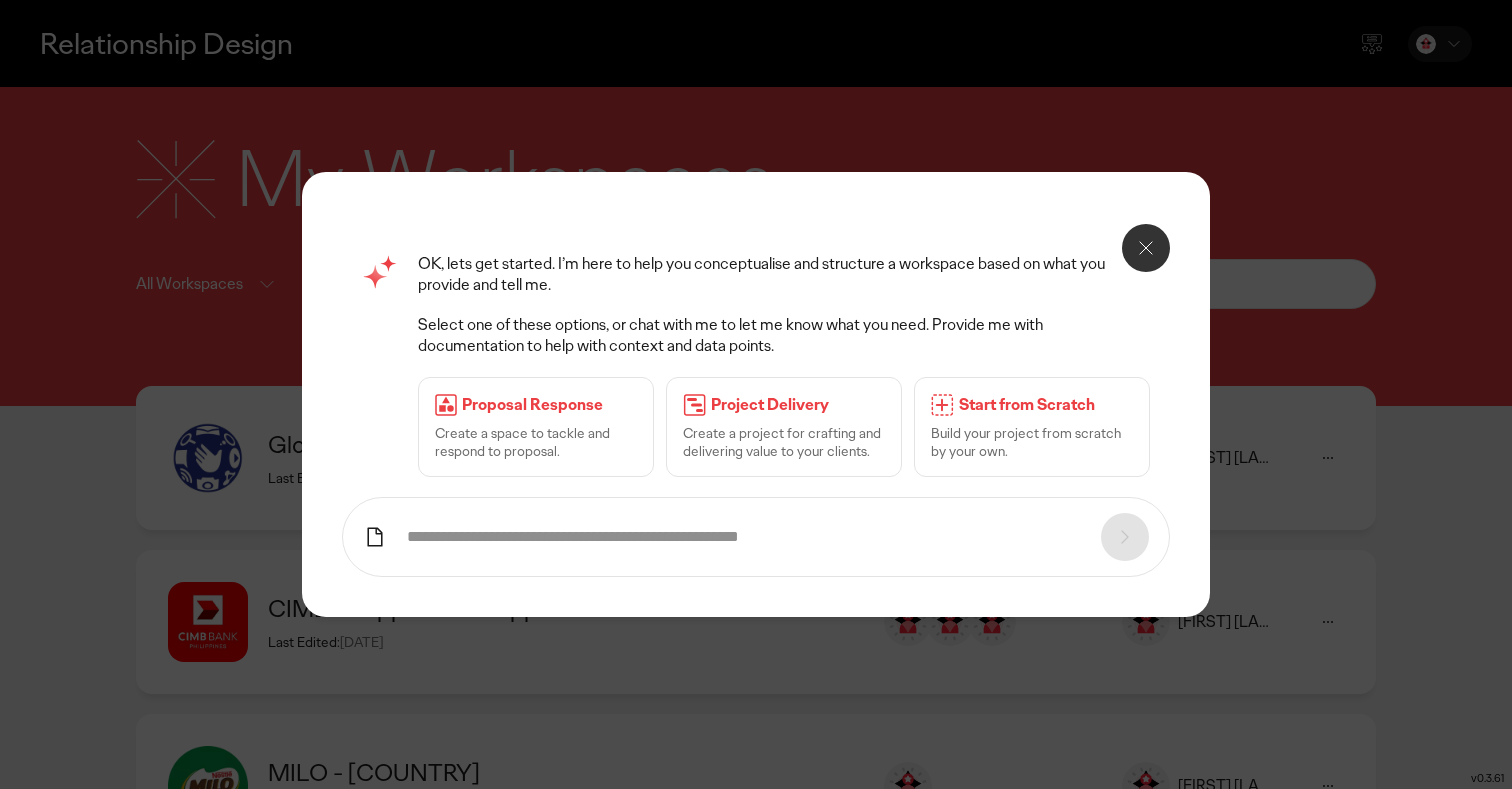 click at bounding box center (1146, 248) 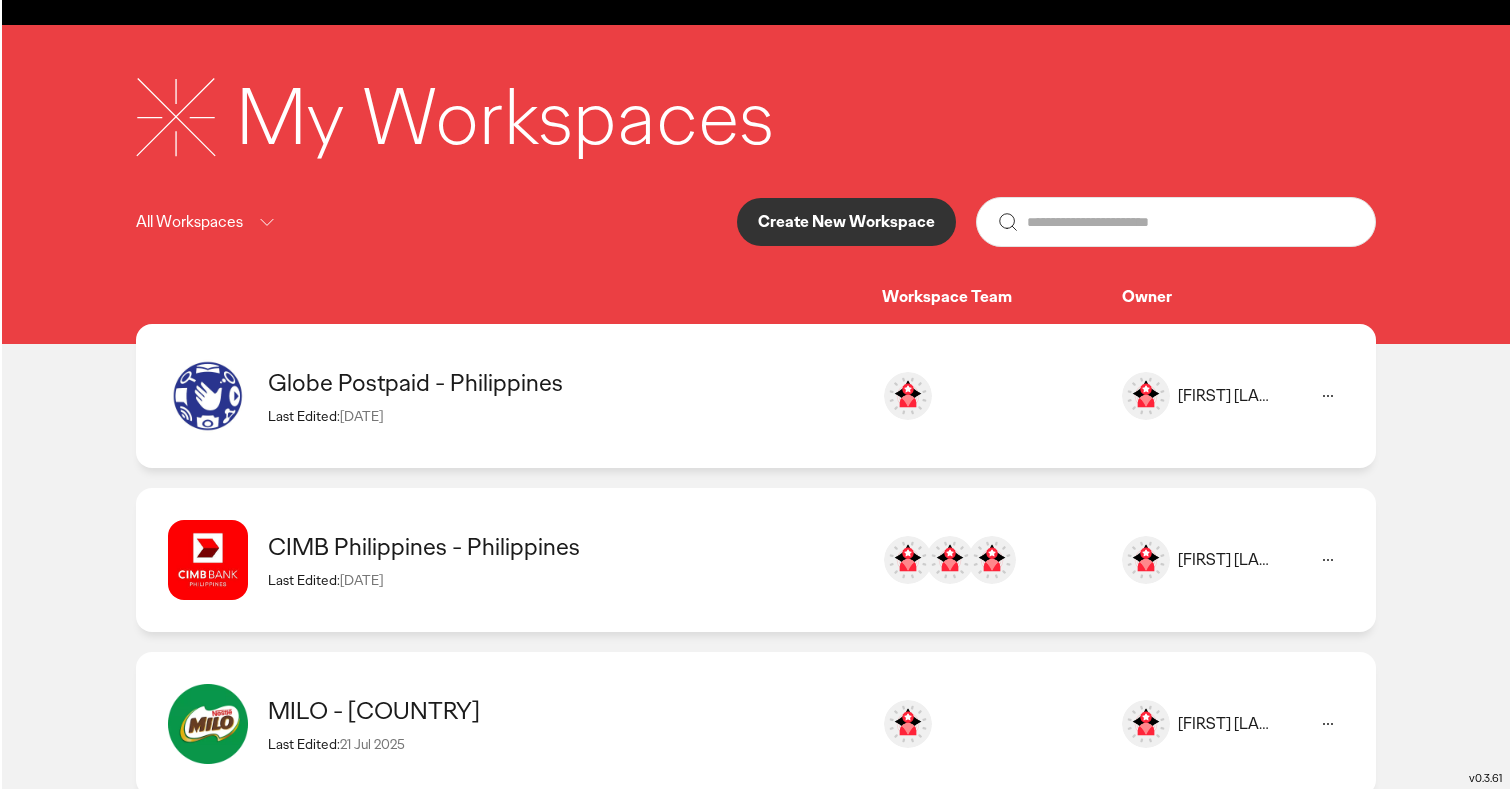 scroll, scrollTop: 0, scrollLeft: 0, axis: both 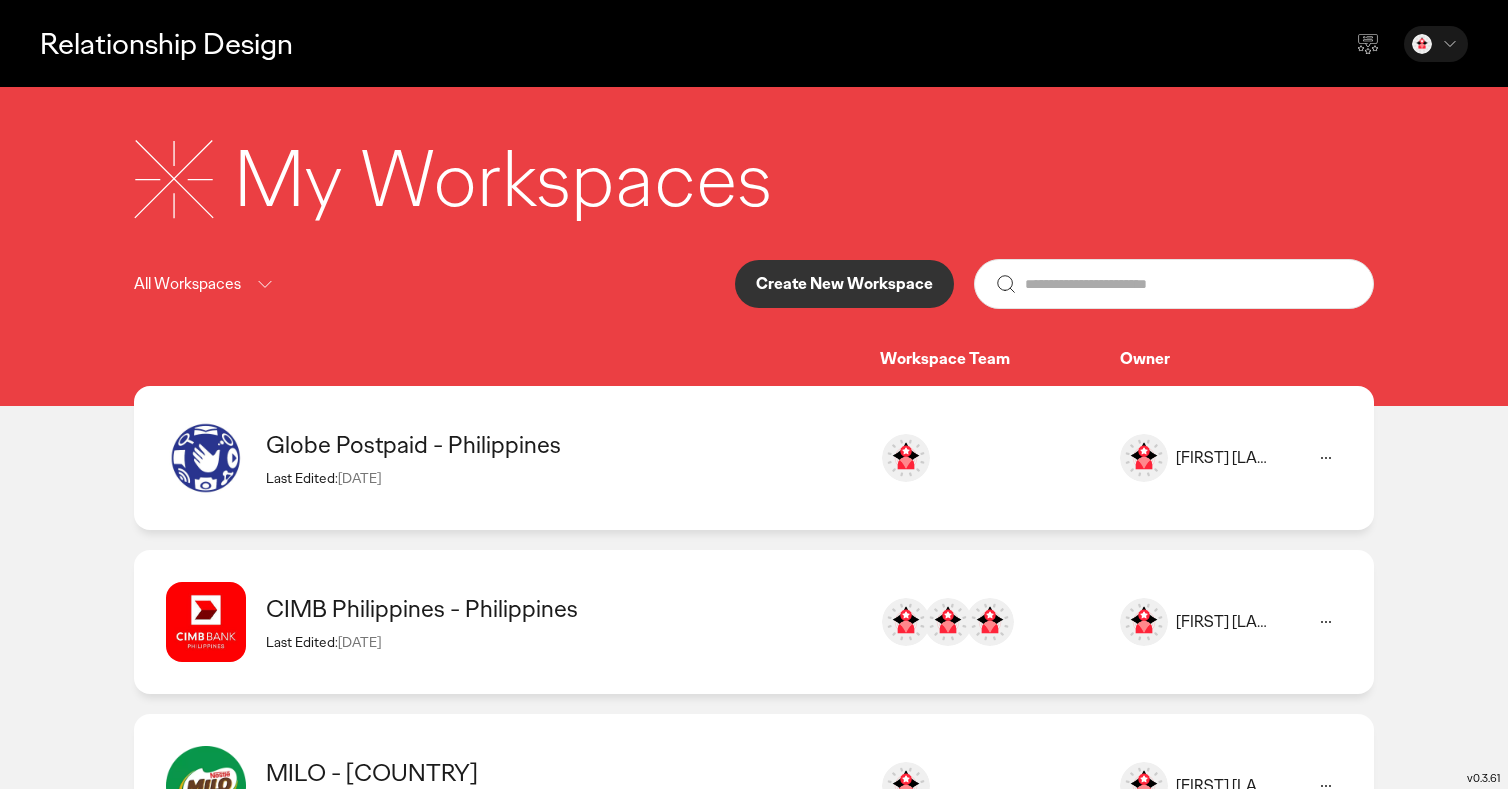 click 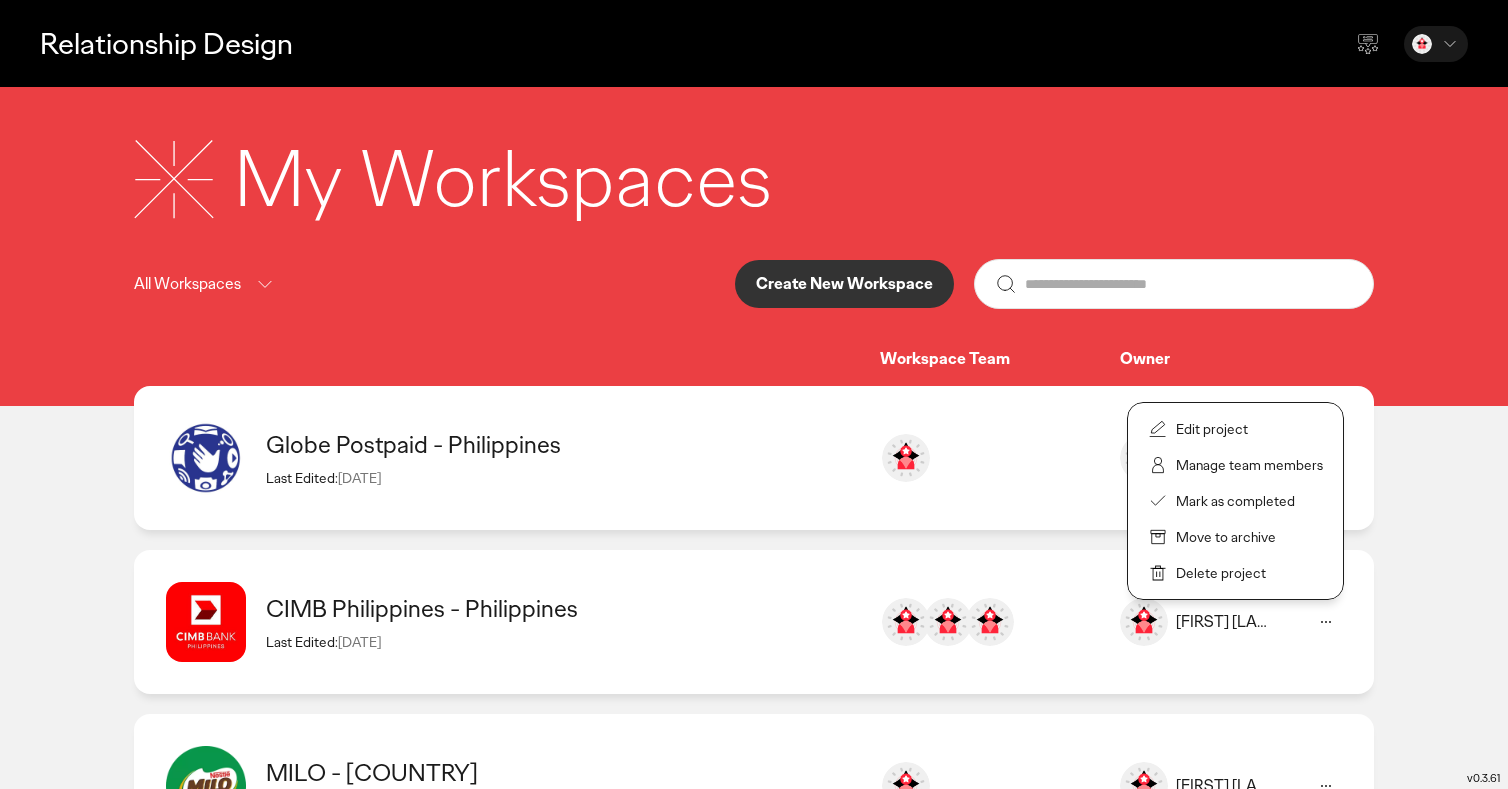 click on "Relationship Design  My Workspaces All Workspaces   Create New Workspace   Workspace Team   Owner  Globe Postpaid - Philippines  Last Edited:  28 Jul 2025 [EMAIL] [NAME] CIMB Philippines - Philippines  Last Edited:  28 Jul 2025 [EMAIL] [NAME] [NAME] [NAME] MILO  - Philippines  Last Edited:  21 Jul 2025 [NAME] [NAME] Cebu Pacific Airlines - Philippines  Last Edited:  09 Jun 2025 [NAME] [NAME] Volkswagen - South Africa  Last Edited:  07 May 2025 [NAME] [EMAIL] [NAME] Volkswagen - Taiwan  Last Edited:  29 Apr 2025 [NAME] [NAME] [NAME] [NAME] [NAME] KFC - Philippines  Last Edited:  21 Apr 2025 [NAME] [EMAIL]" 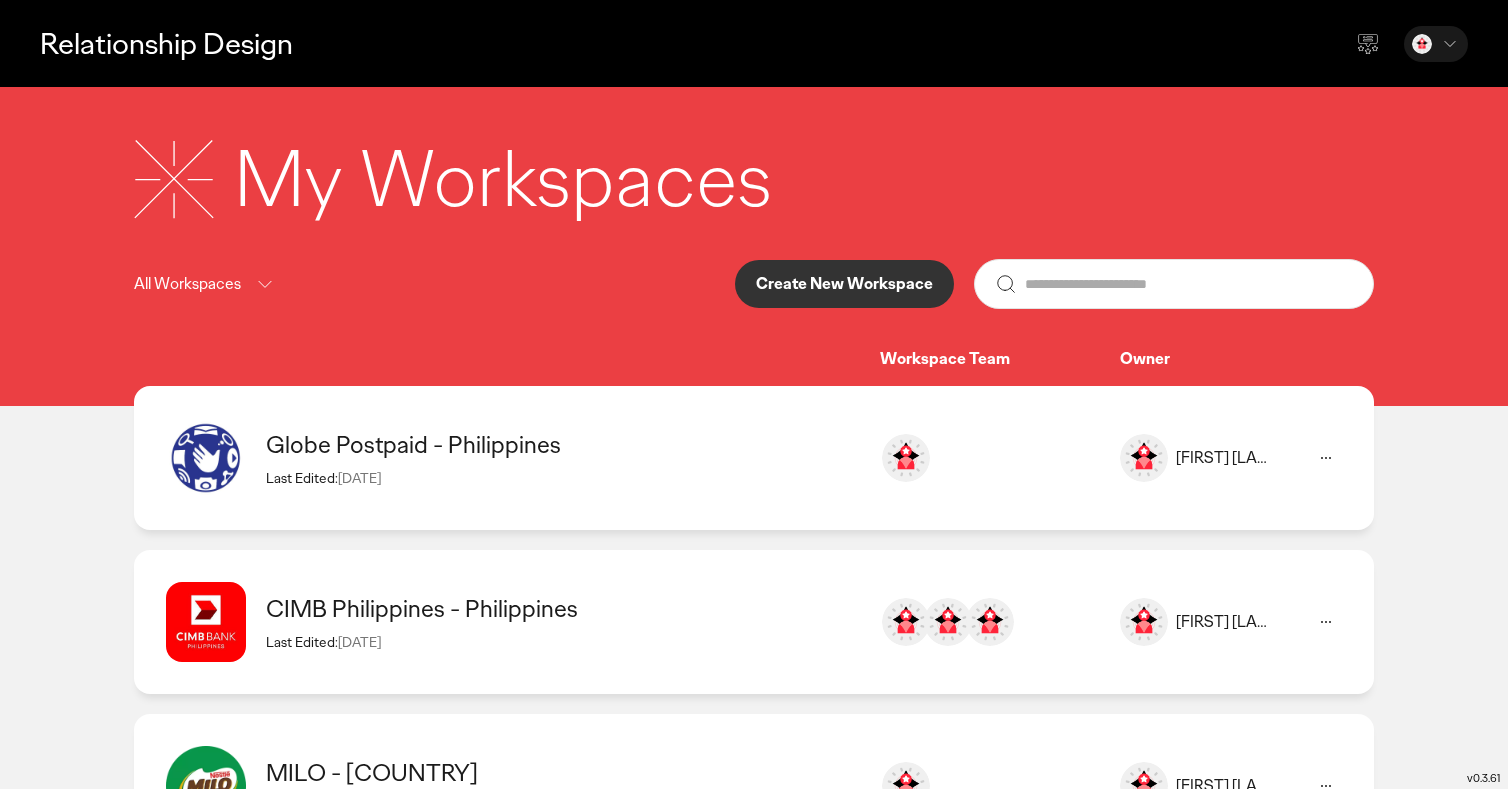 drag, startPoint x: 1290, startPoint y: 588, endPoint x: 1287, endPoint y: 554, distance: 34.132095 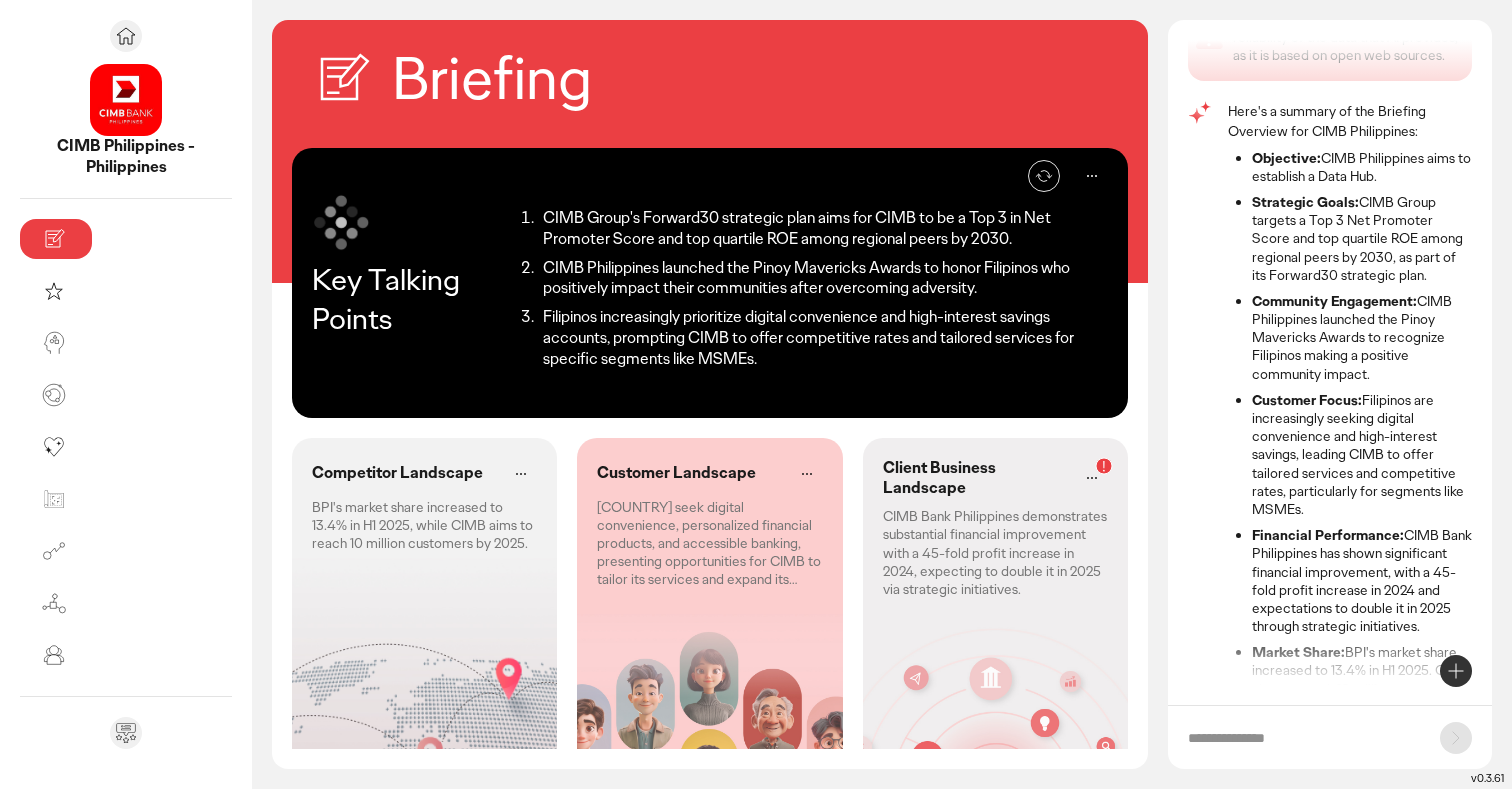 click on "BPI's market share increased to 13.4% in H1 2025, while CIMB aims to reach 10 million customers by 2025." 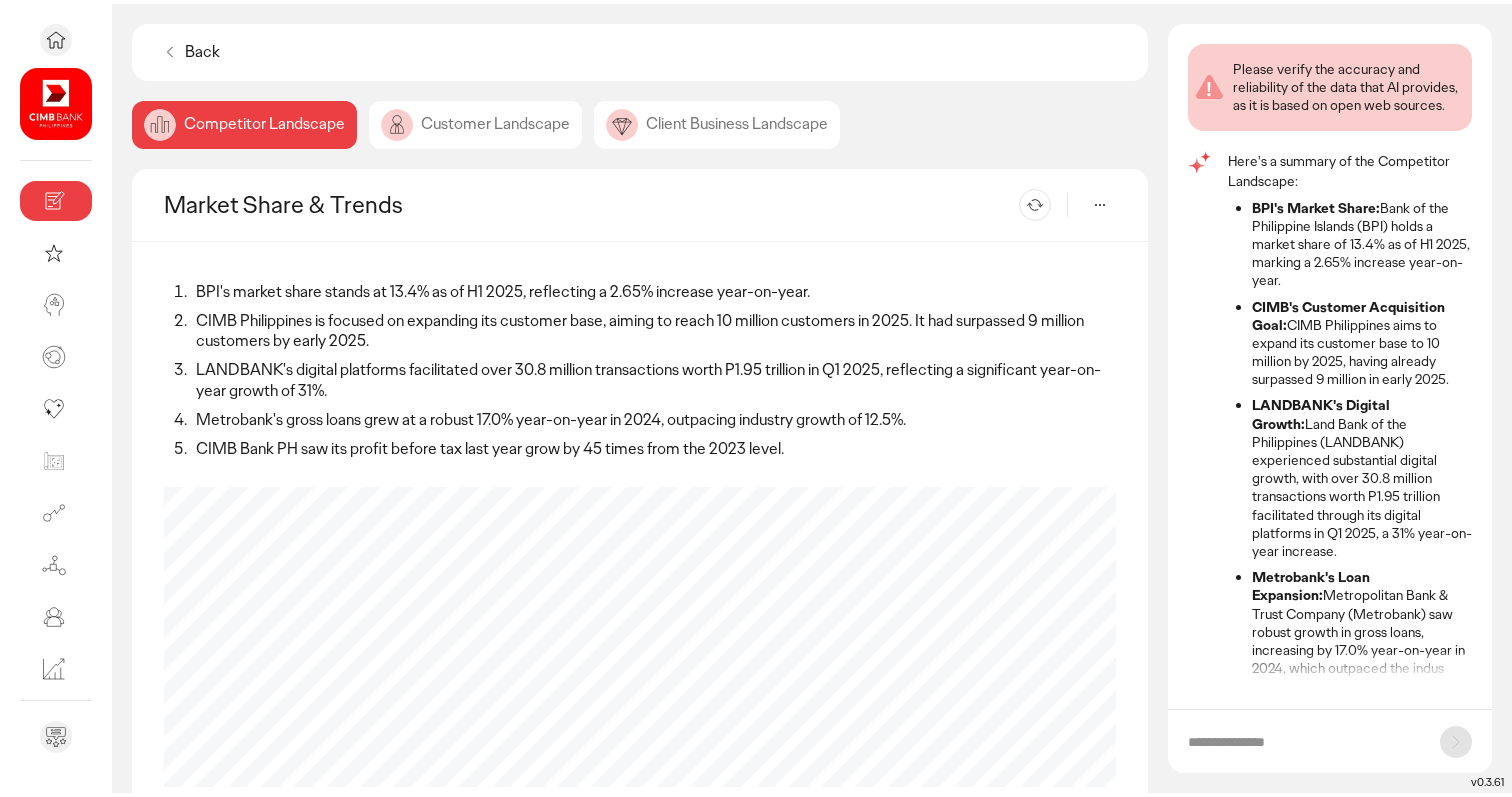 scroll, scrollTop: 20, scrollLeft: 0, axis: vertical 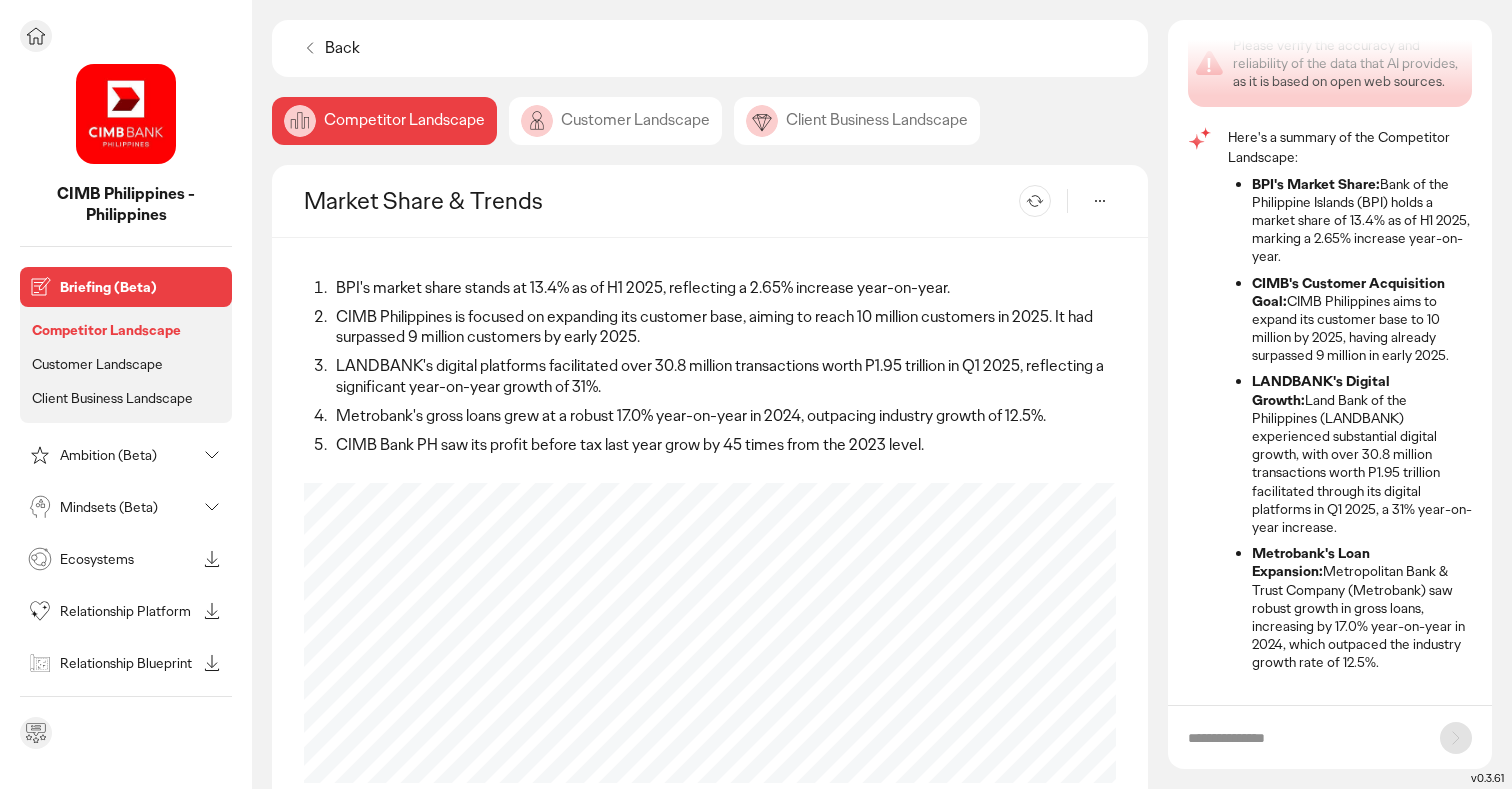 click 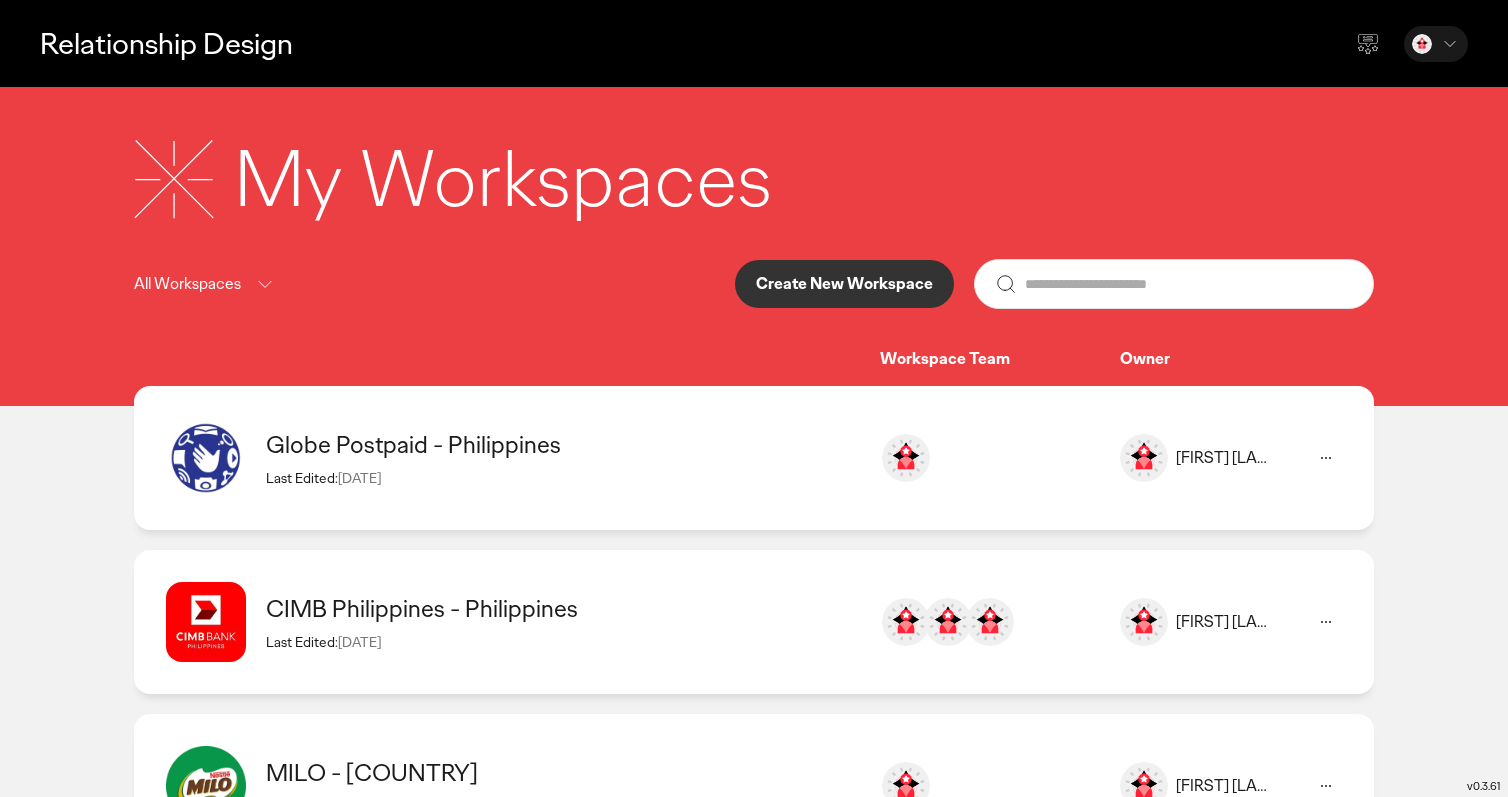 click on "Globe Postpaid - Philippines" at bounding box center [563, 444] 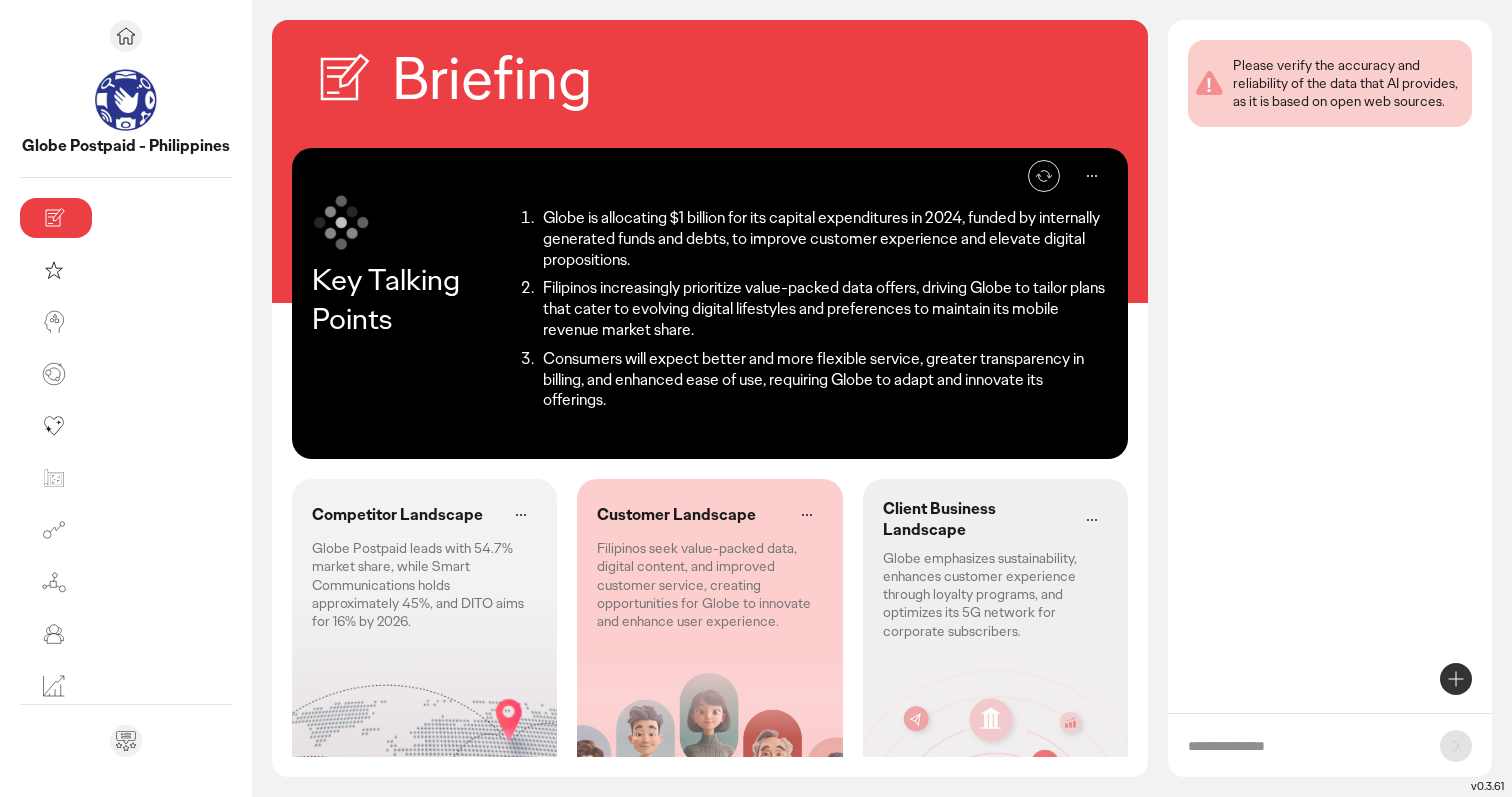 click on "Globe Postpaid leads with 54.7% market share, while Smart Communications holds approximately 45%, and DITO aims for 16% by 2026." 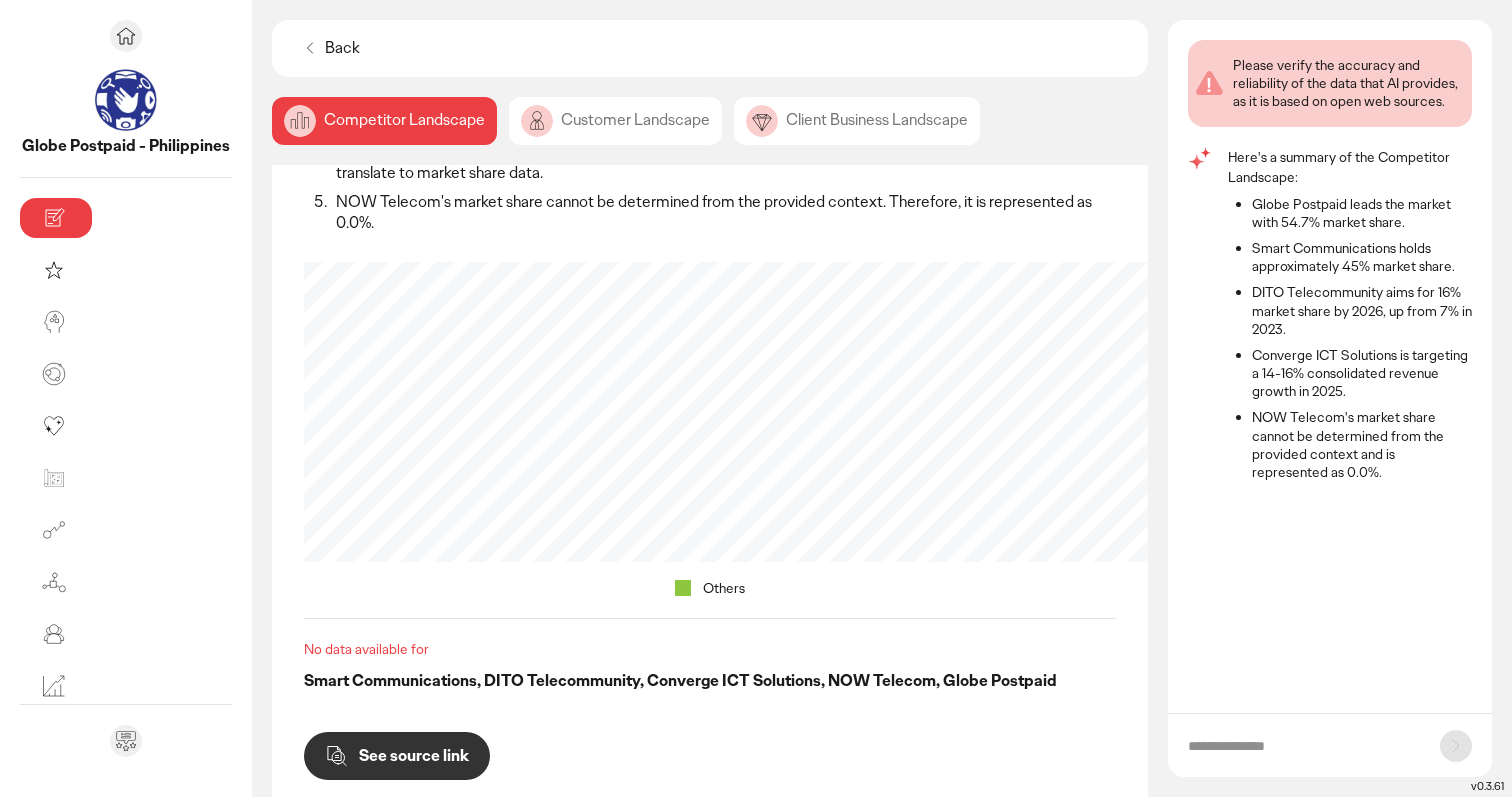 scroll, scrollTop: 0, scrollLeft: 0, axis: both 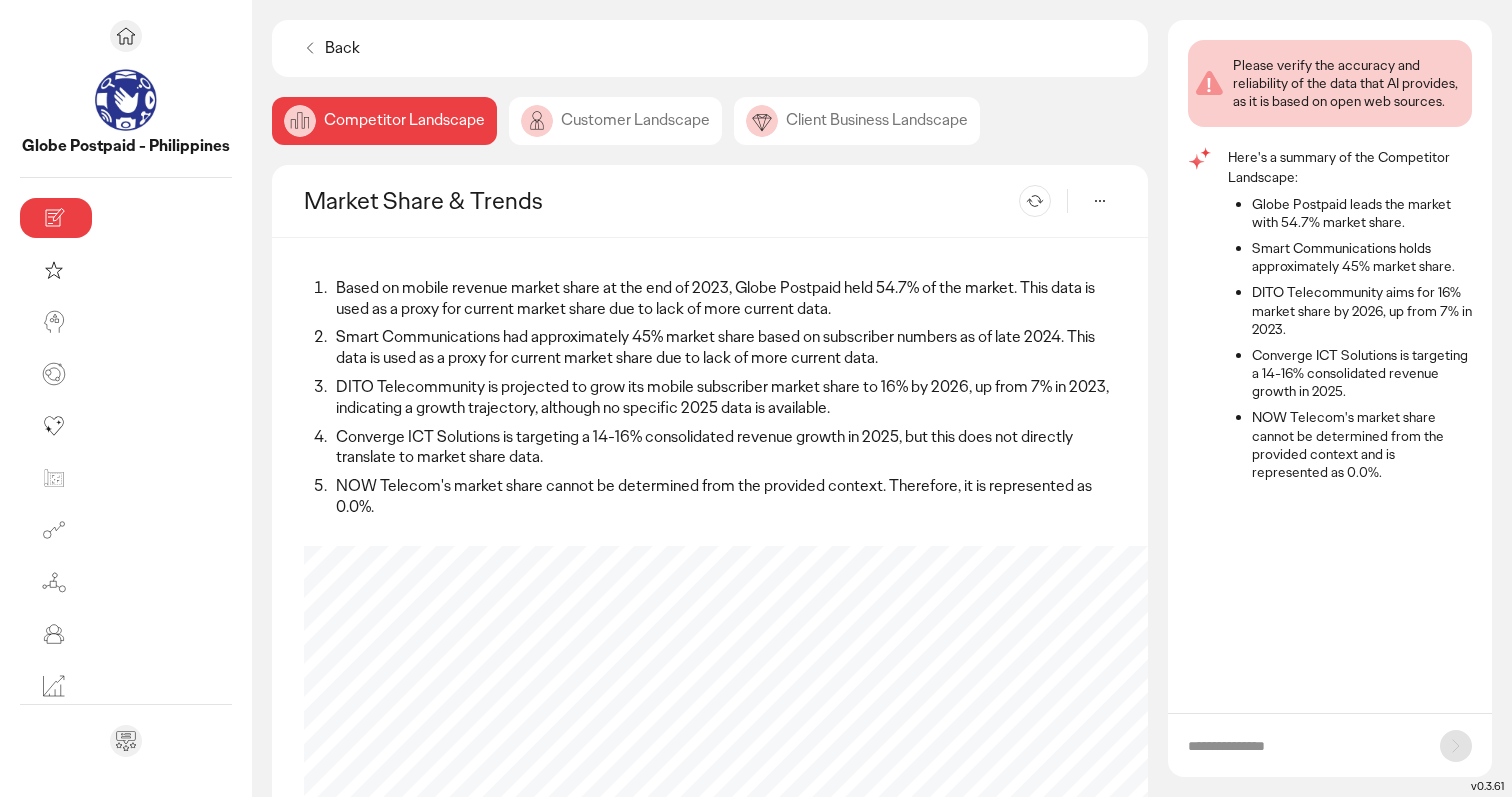 click on "Customer Landscape" 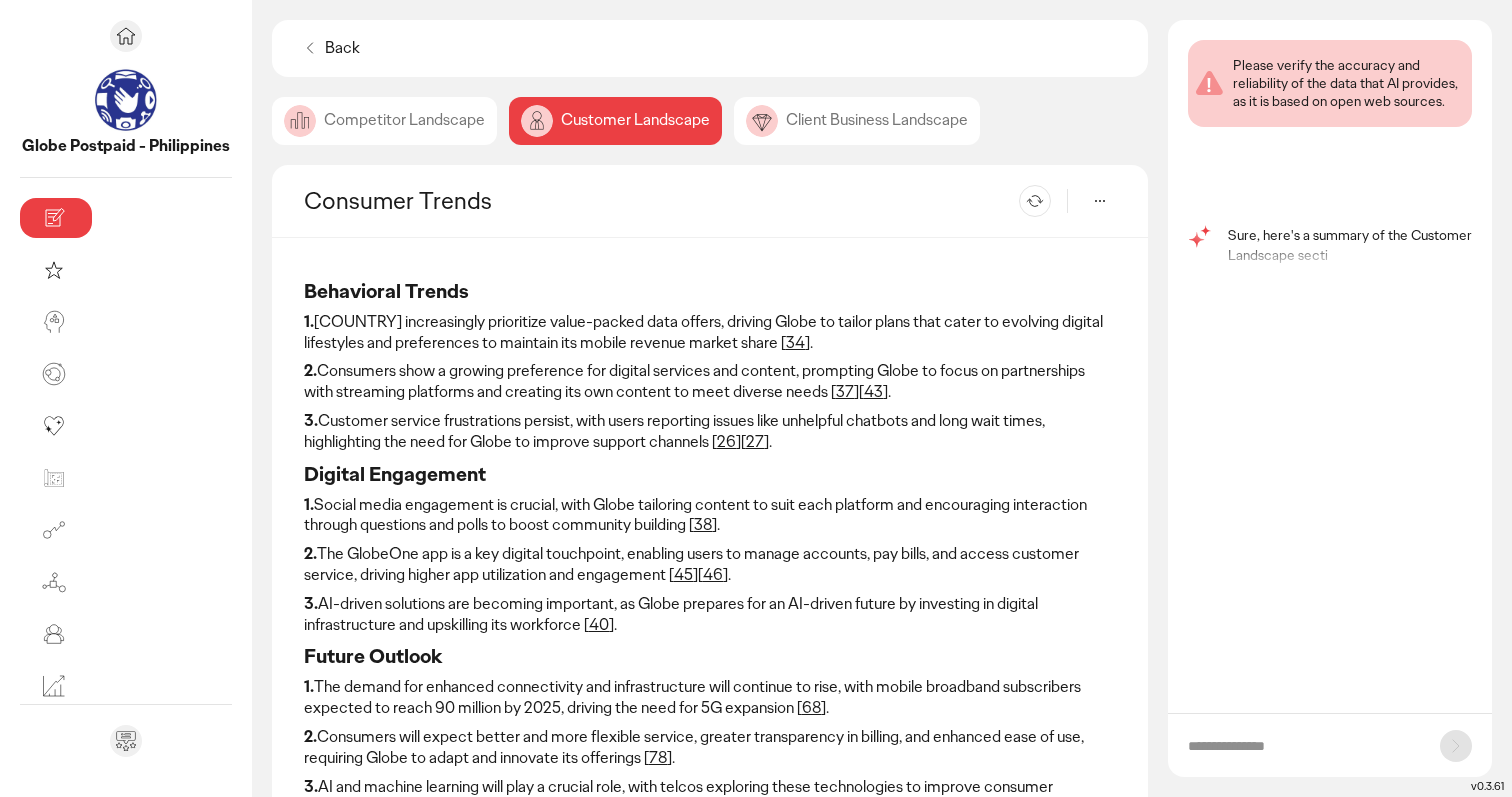 click on "Back Competitor Landscape Customer Landscape Client Business Landscape Consumer Trends Re-generate Behavioral Trends
1. [COUNTRY] increasingly prioritize value-packed data offers, driving Globe to tailor plans that cater to evolving digital lifestyles and preferences to maintain its mobile revenue market share [ 34 ].
2. Consumers show a growing preference for digital services and content, prompting Globe to focus on partnerships with streaming platforms and creating its own content to meet diverse needs [ 37 ][ 43 ].
3. Customer service frustrations persist, with users reporting issues like unhelpful chatbots and long wait times, highlighting the need for Globe to improve support channels [ 26 ][ 27 ].
Digital Engagement
1. Social media engagement is crucial, with Globe tailoring content to suit each platform and encouraging interaction through questions and polls to boost community building [ 38 ].
2. 45 ][ 46 ].
3. 40 ].
Future Outlook
1. 68 ].
2. 78 ].
3. 78 ].
1. 2 ]." 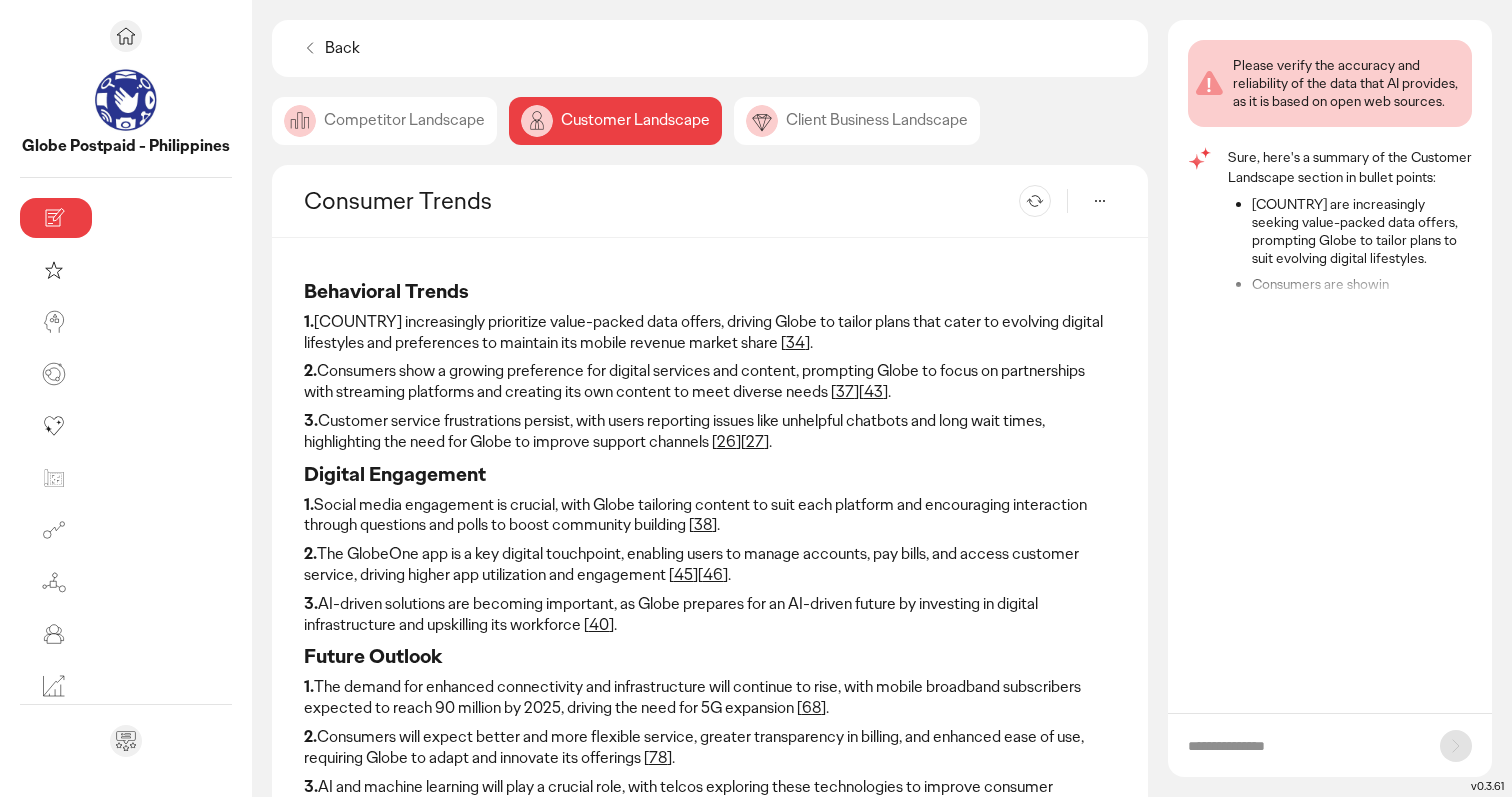 click on "Client Business Landscape" 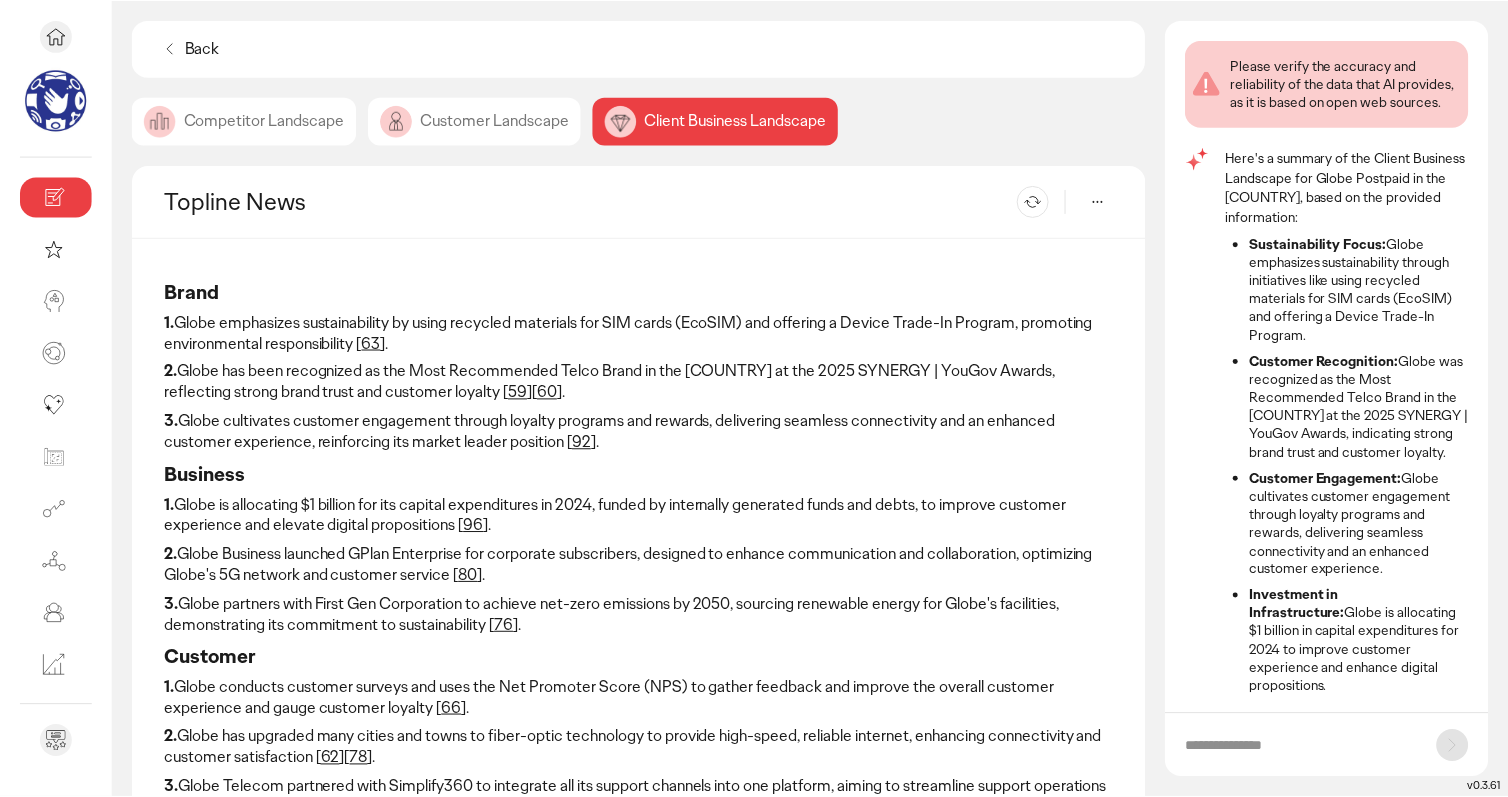 scroll, scrollTop: 151, scrollLeft: 0, axis: vertical 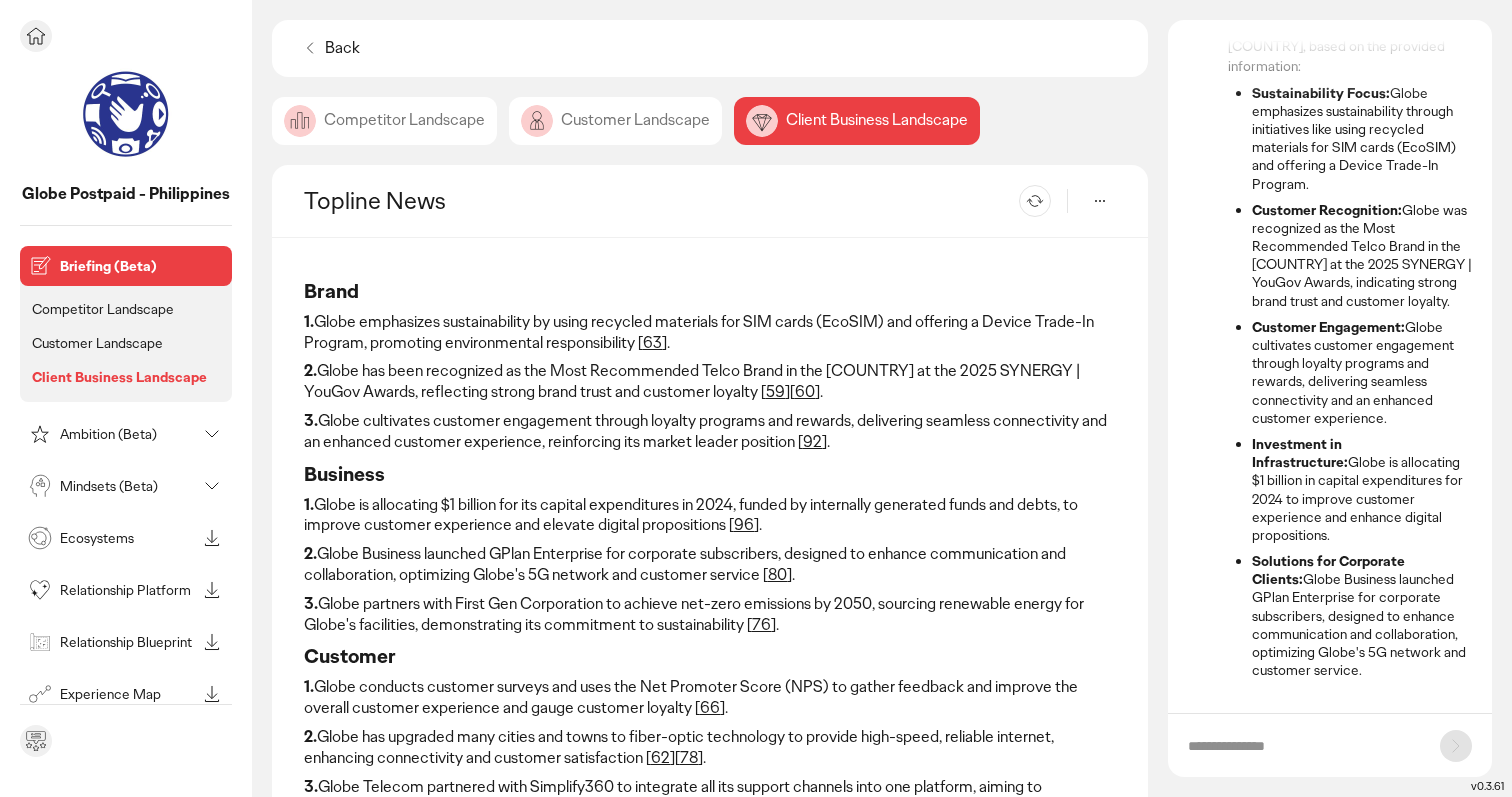 click at bounding box center (36, 36) 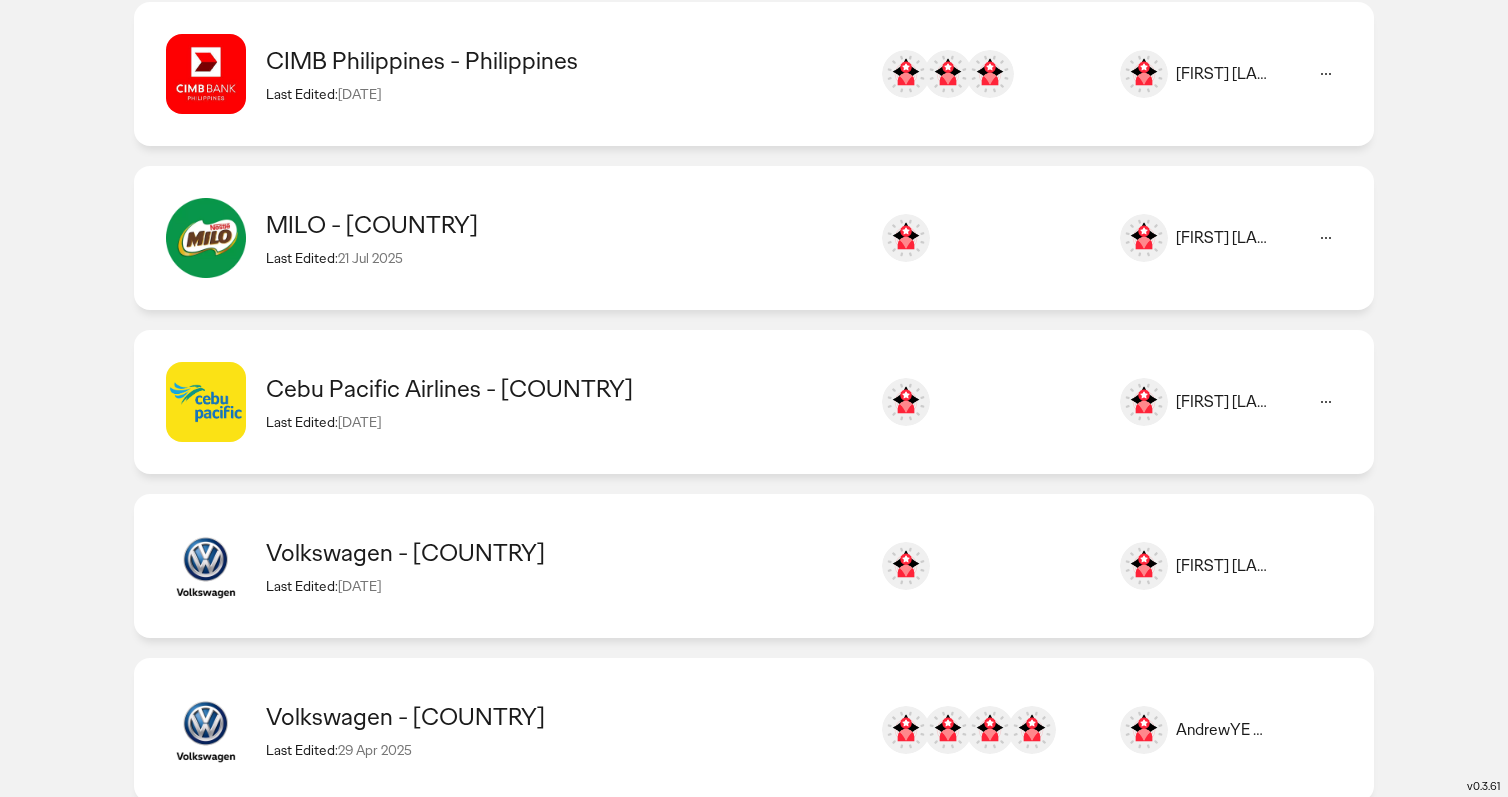 scroll, scrollTop: 557, scrollLeft: 0, axis: vertical 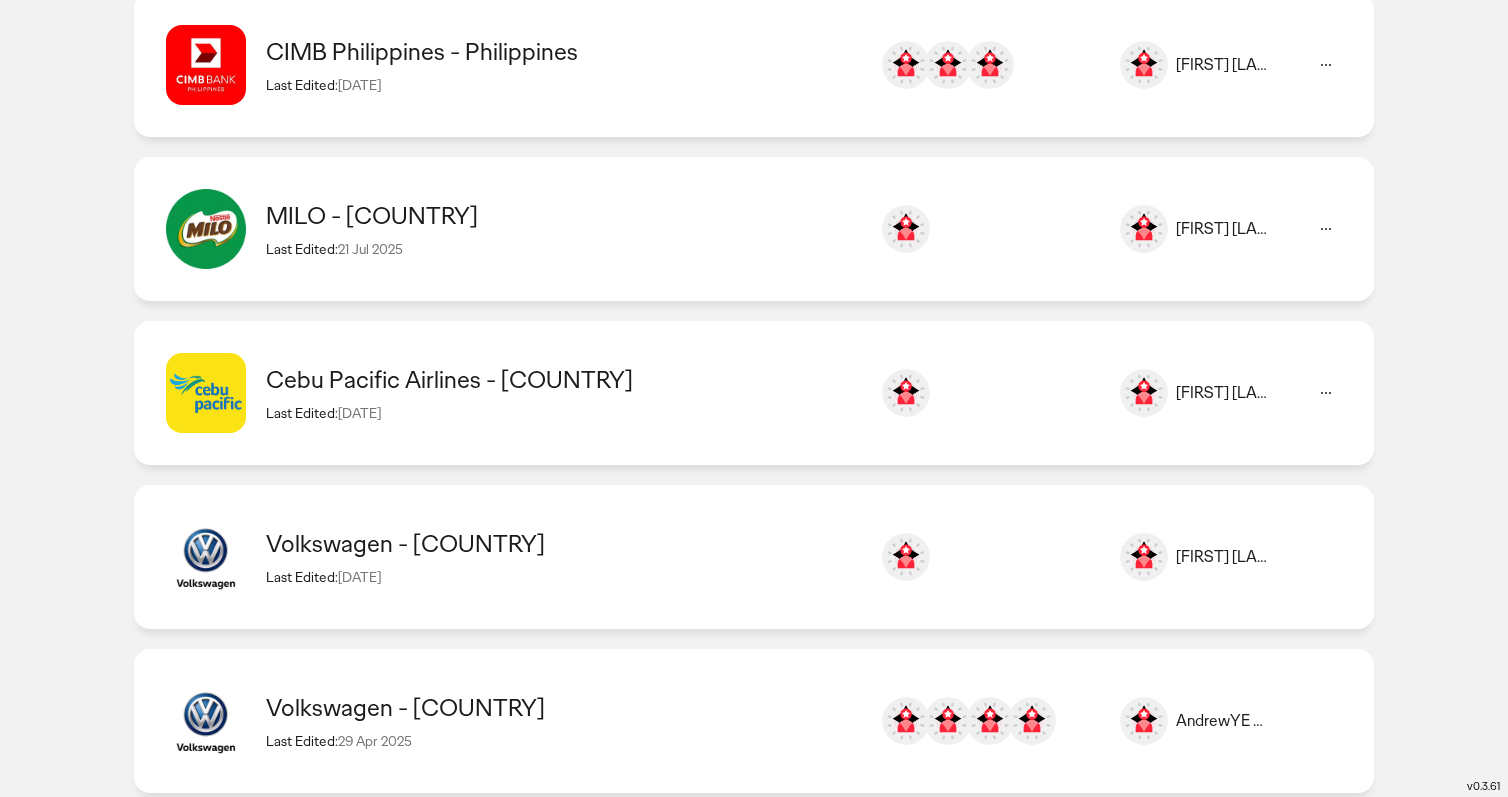 click on "Cebu Pacific Airlines - [COUNTRY]" at bounding box center [563, 379] 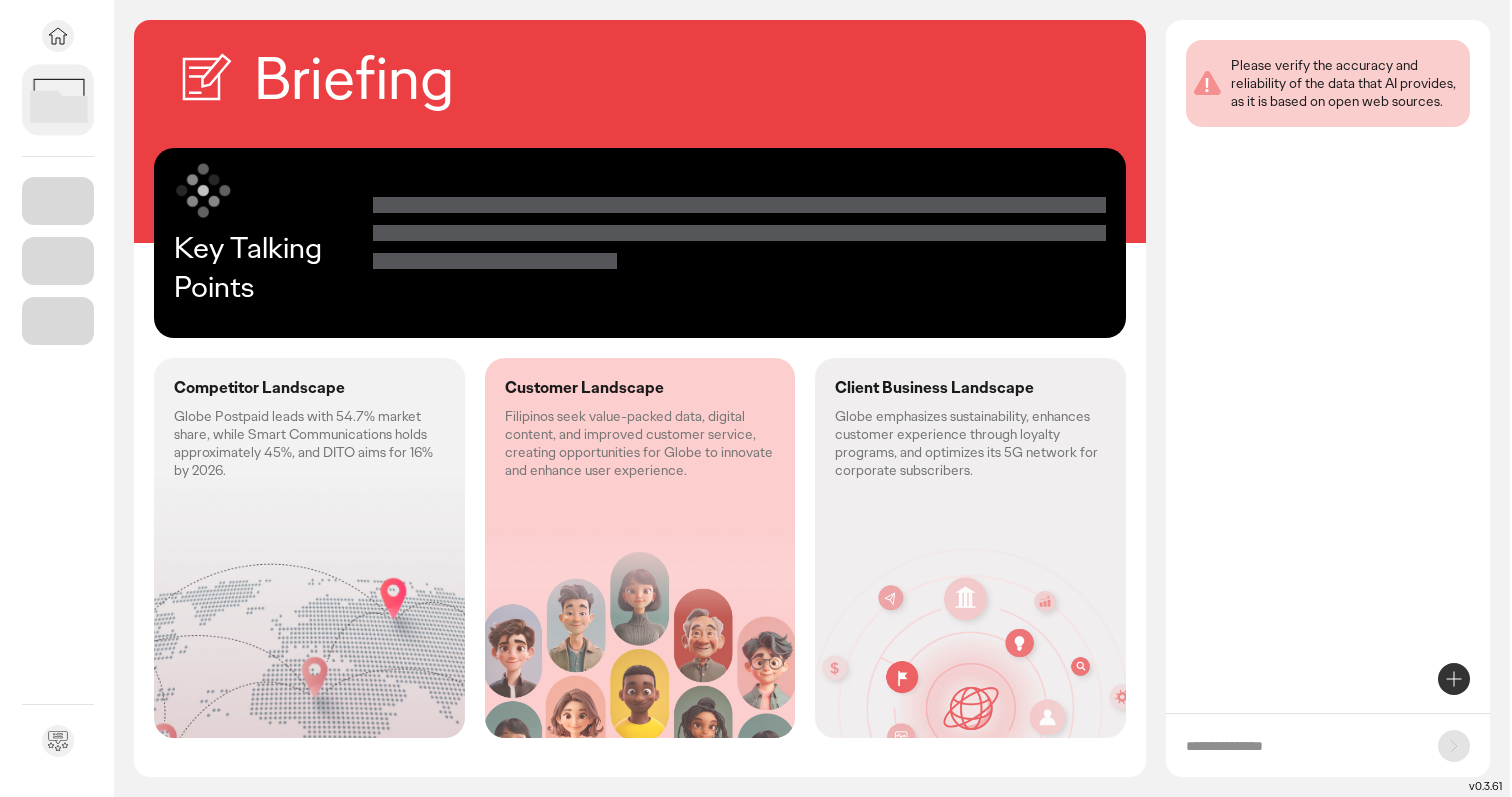scroll, scrollTop: 0, scrollLeft: 0, axis: both 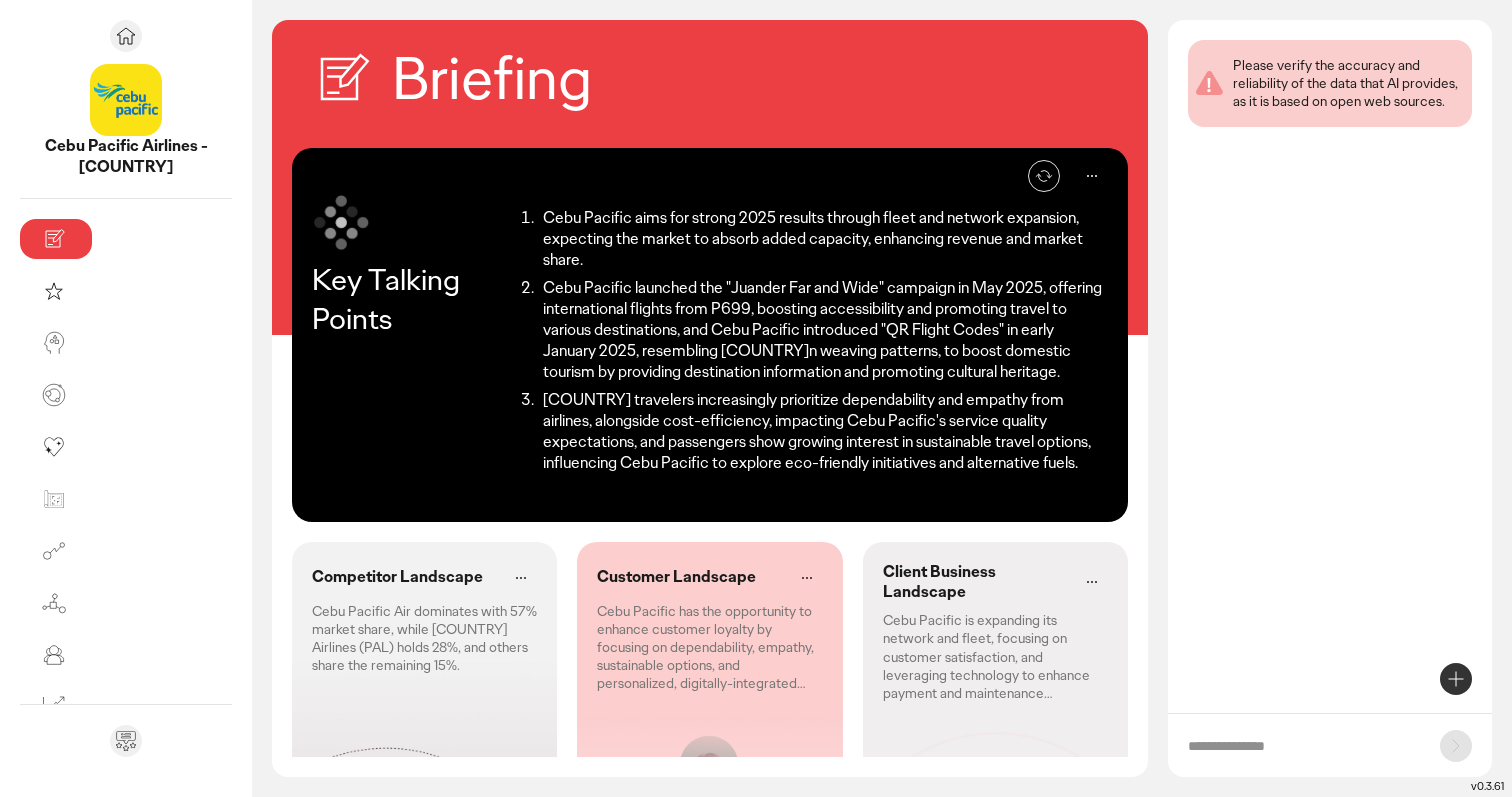 click on "Cebu Pacific Air dominates with 57% market share, while [COUNTRY] Airlines (PAL) holds 28%, and others share the remaining 15%." 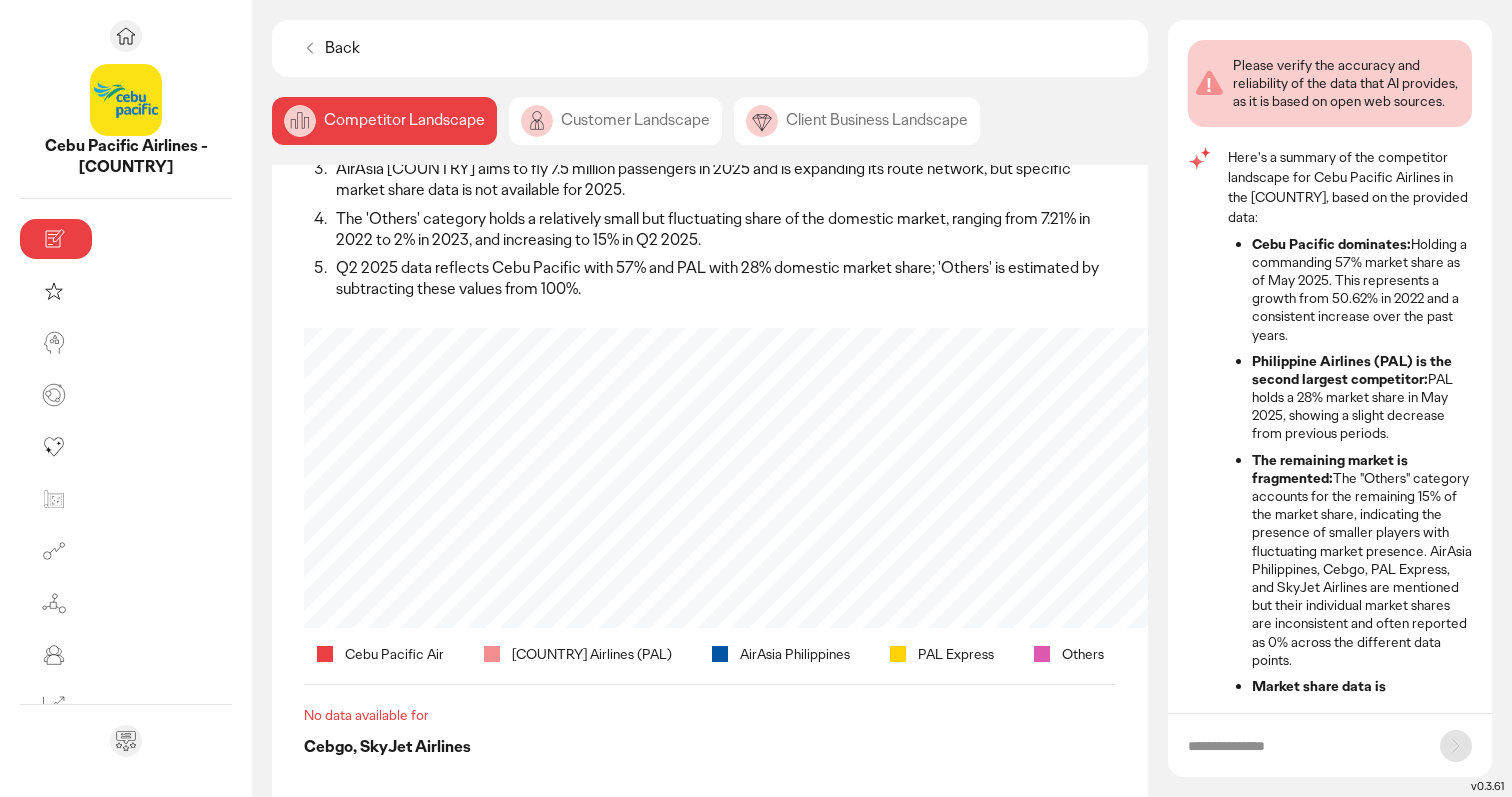 scroll, scrollTop: 199, scrollLeft: 0, axis: vertical 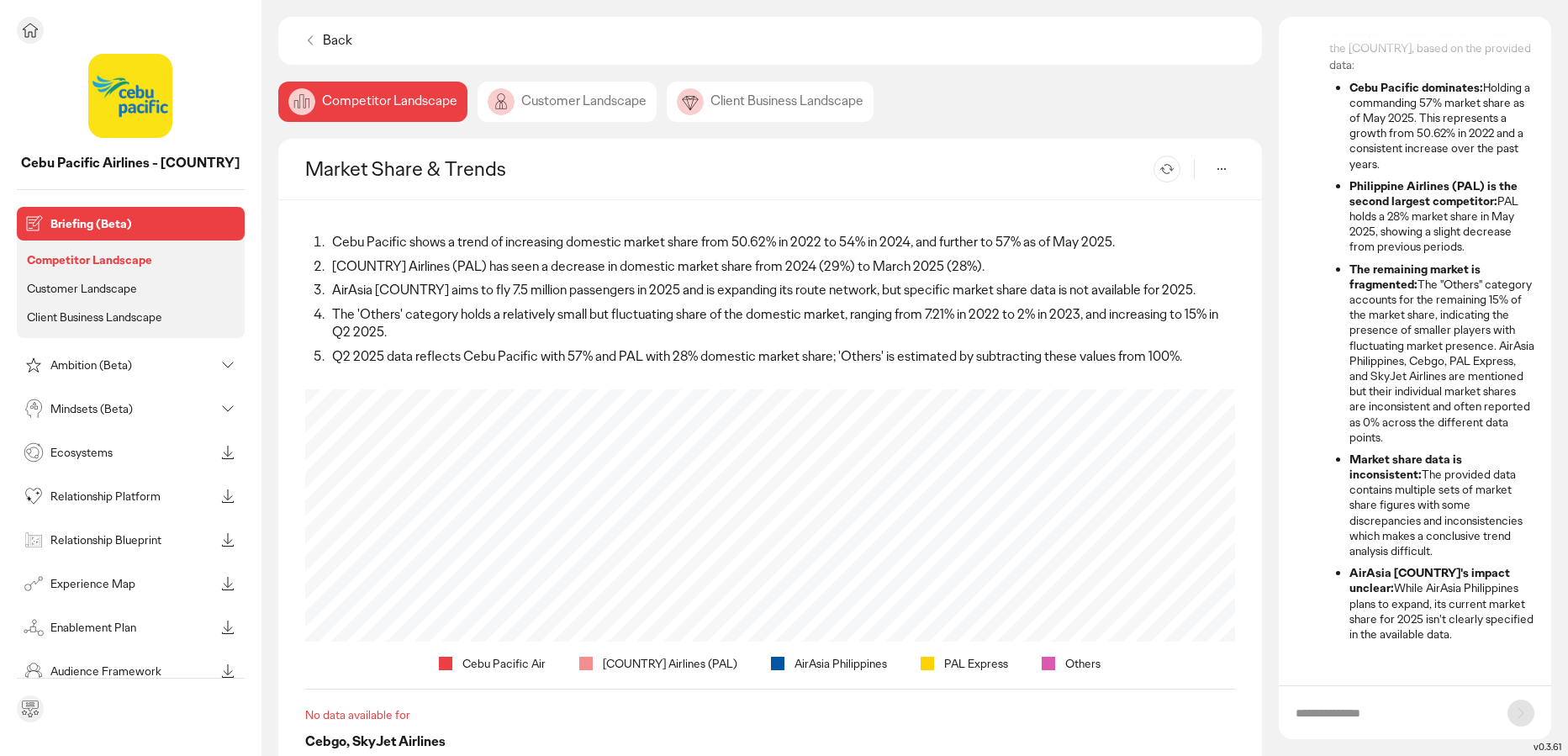 click 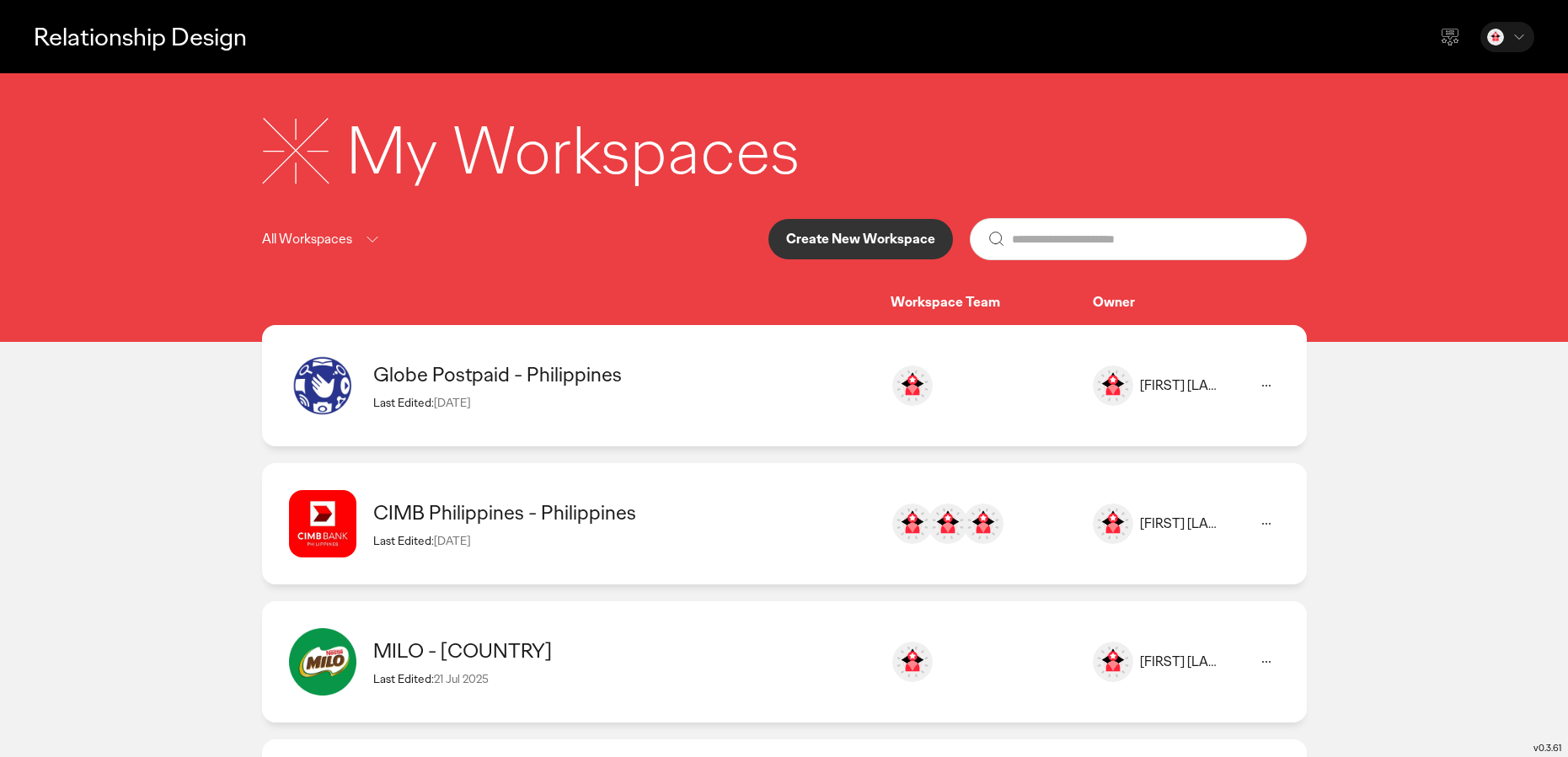 click at bounding box center [1507, 37] 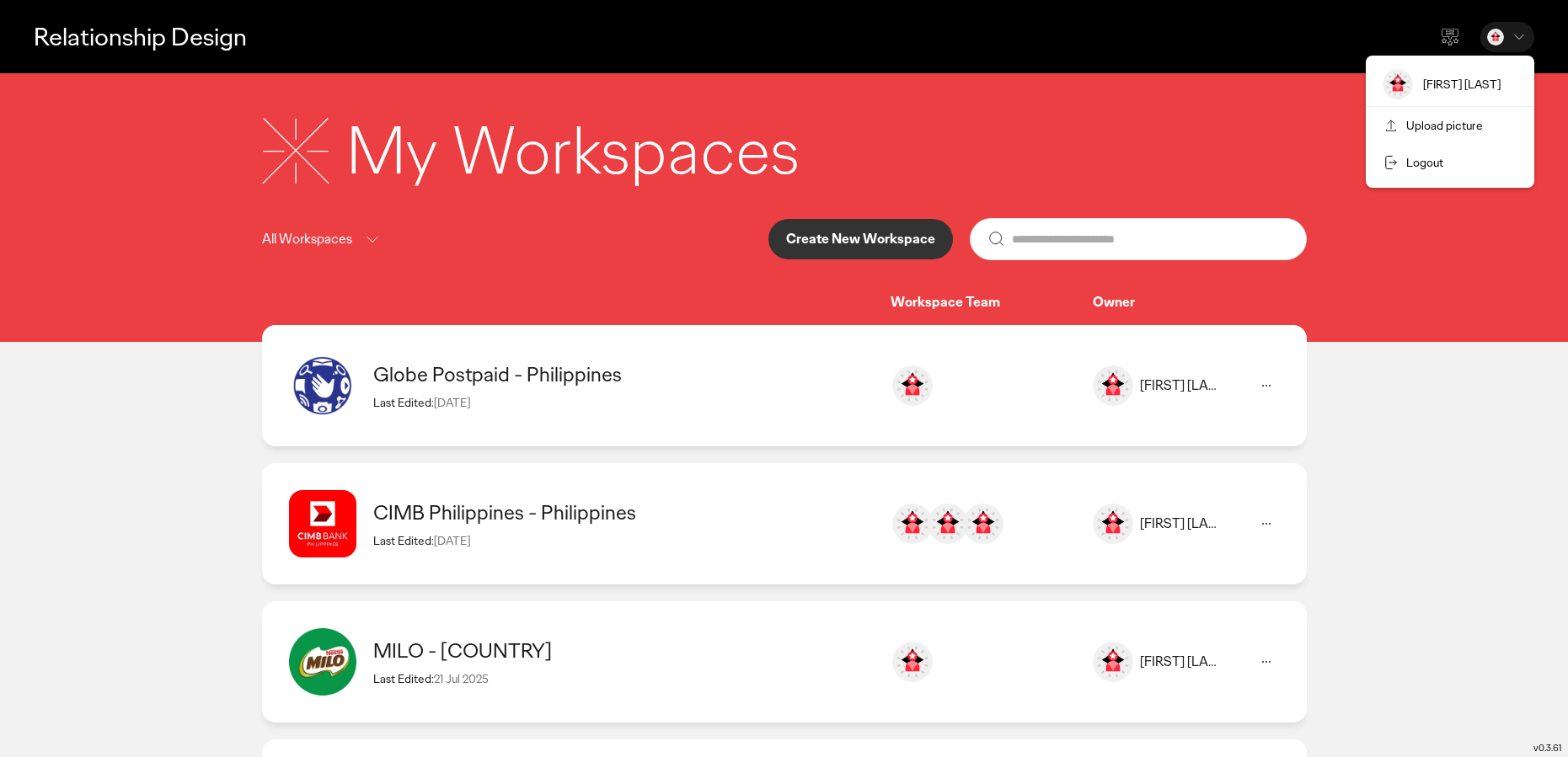 click on "Logout" 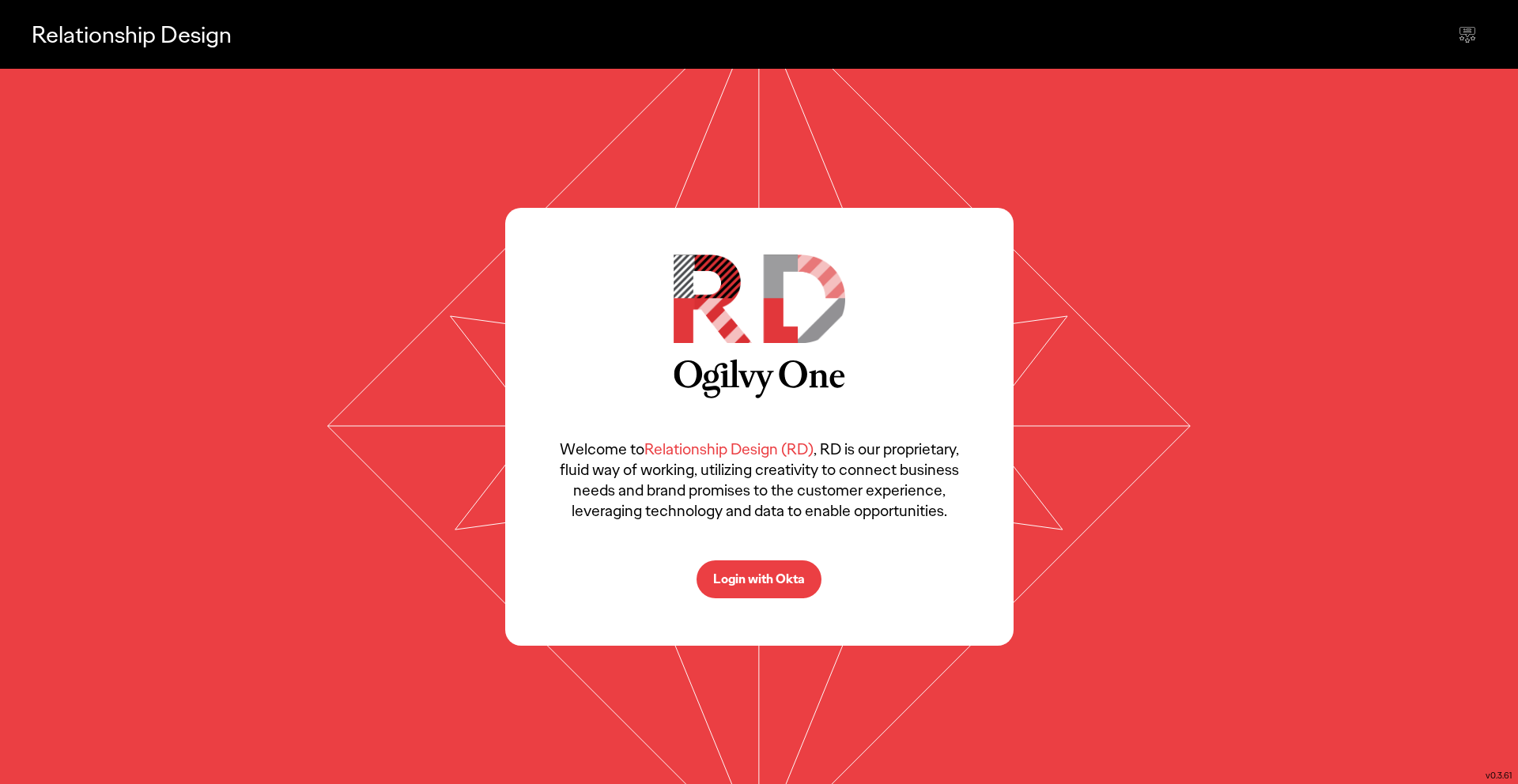 click on "Login with Okta" at bounding box center (759, 579) 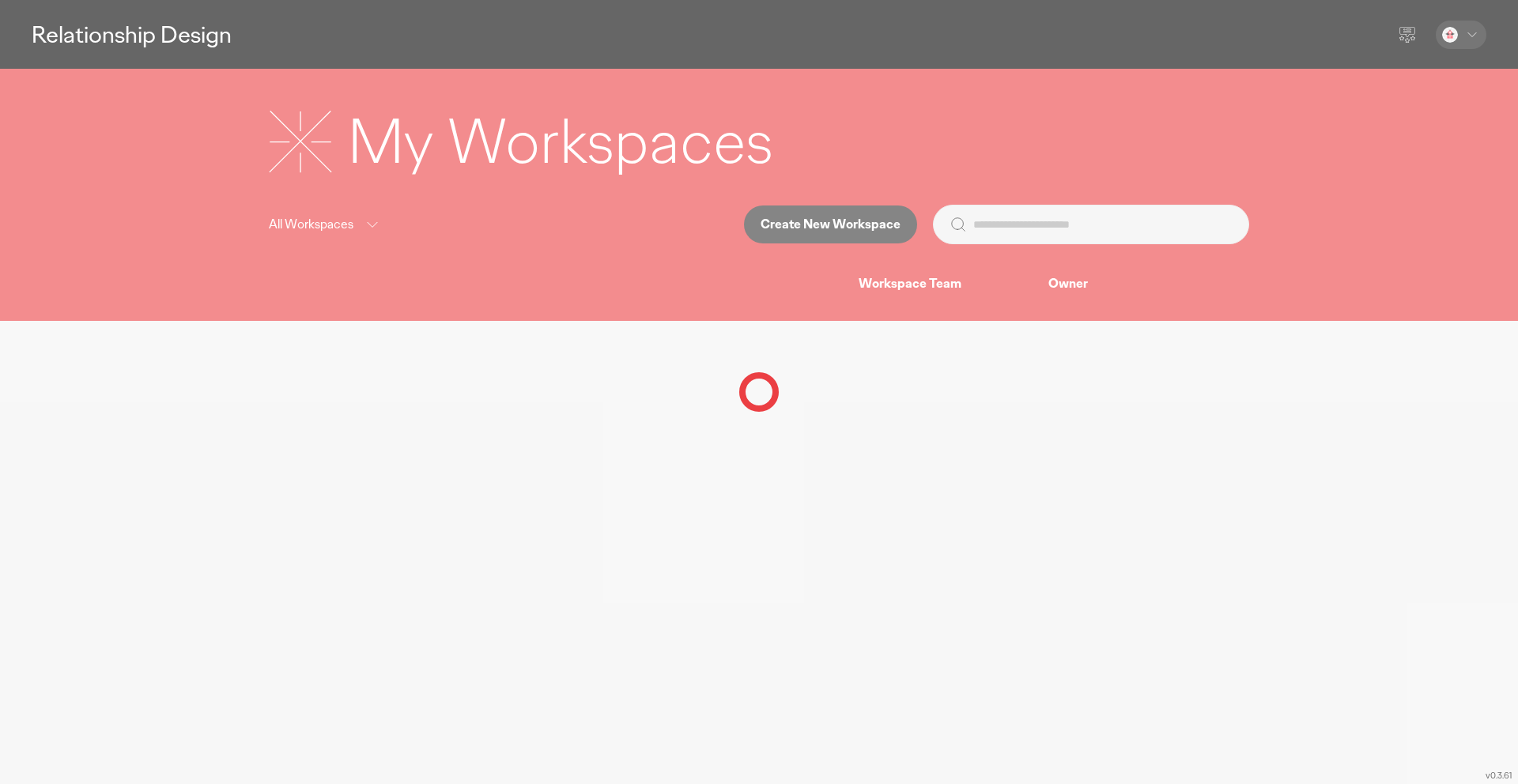 scroll, scrollTop: 0, scrollLeft: 0, axis: both 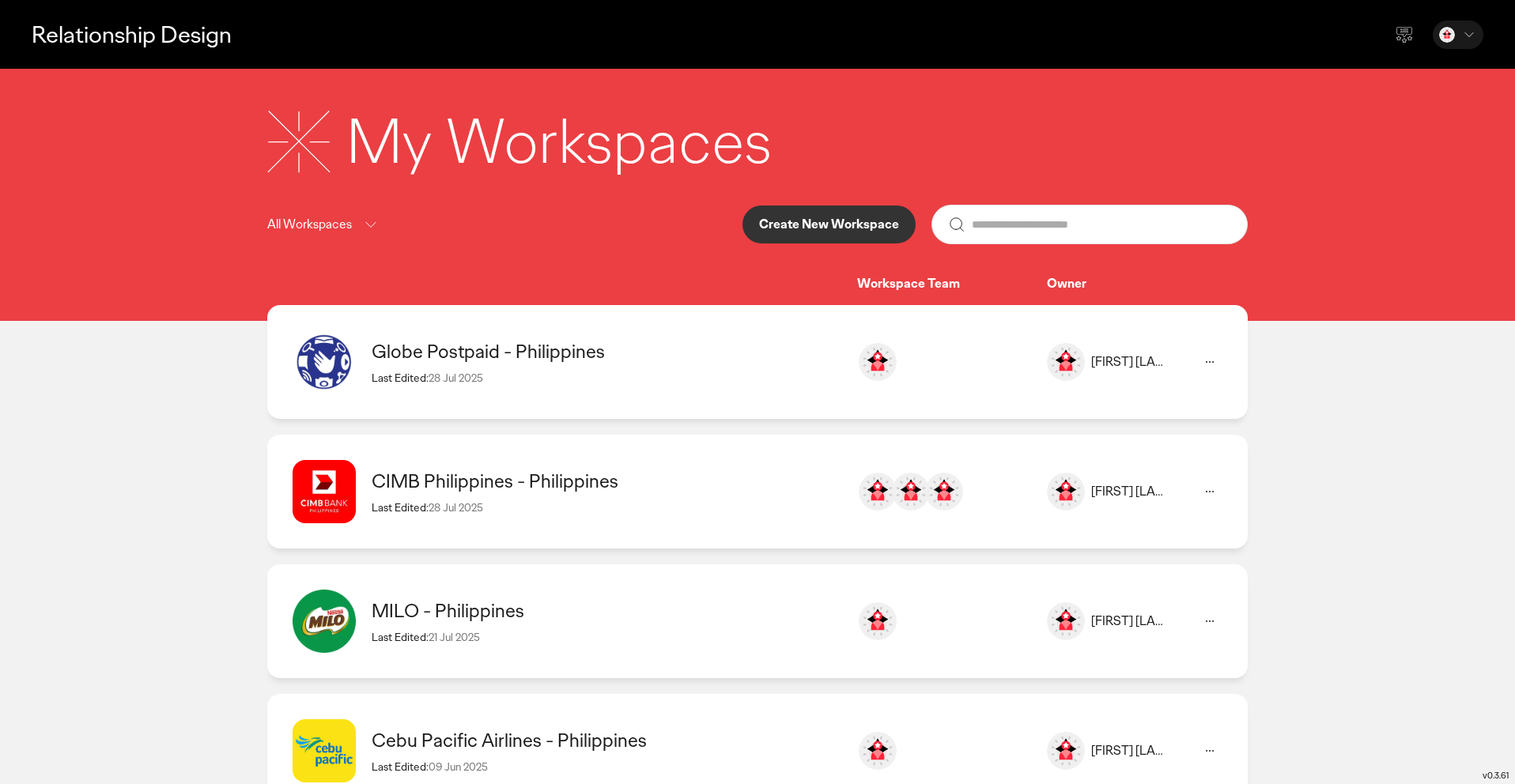 click on "CIMB Philippines - Philippines" at bounding box center [606, 481] 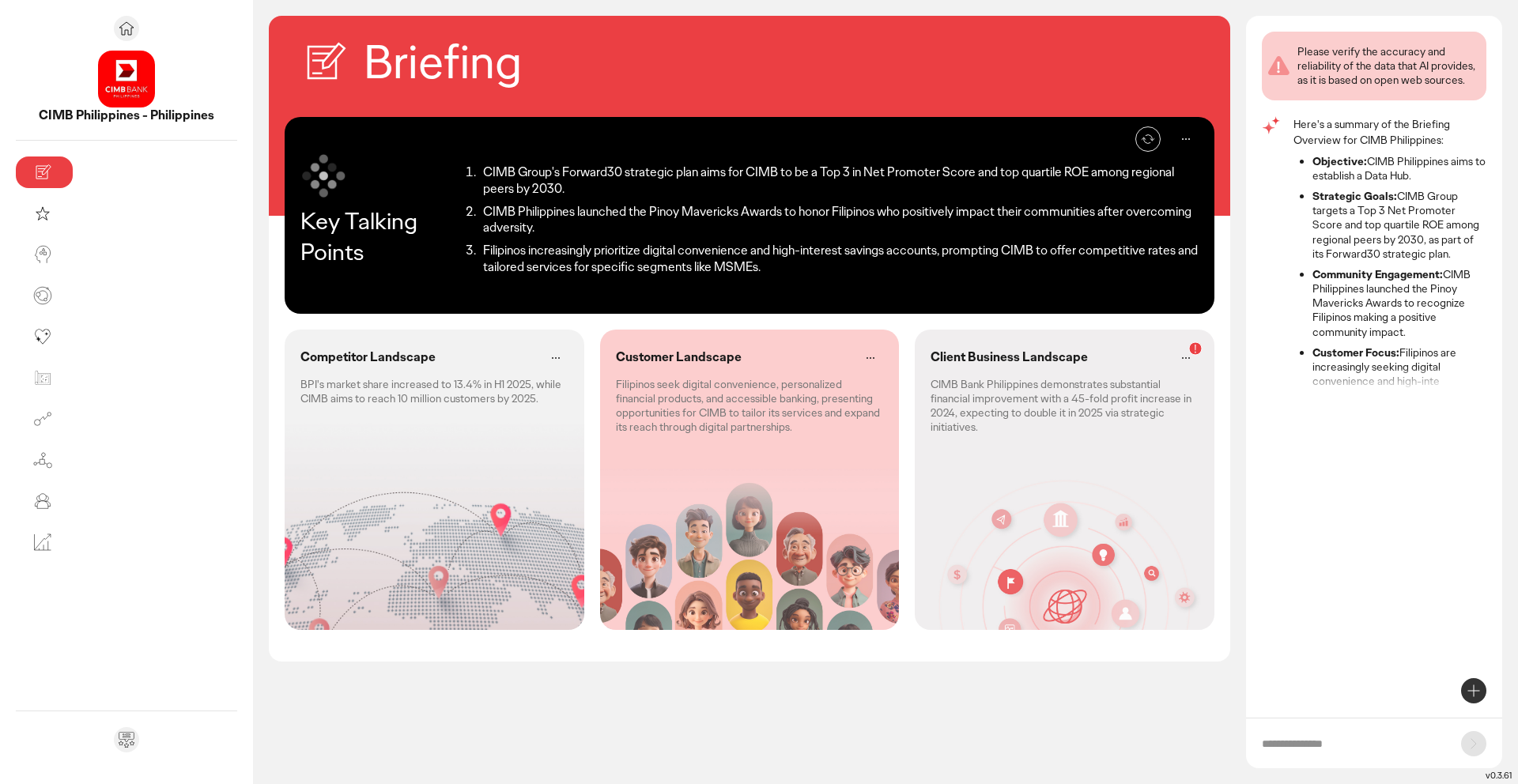 click on "BPI's market share increased to 13.4% in H1 2025, while CIMB aims to reach 10 million customers by 2025." 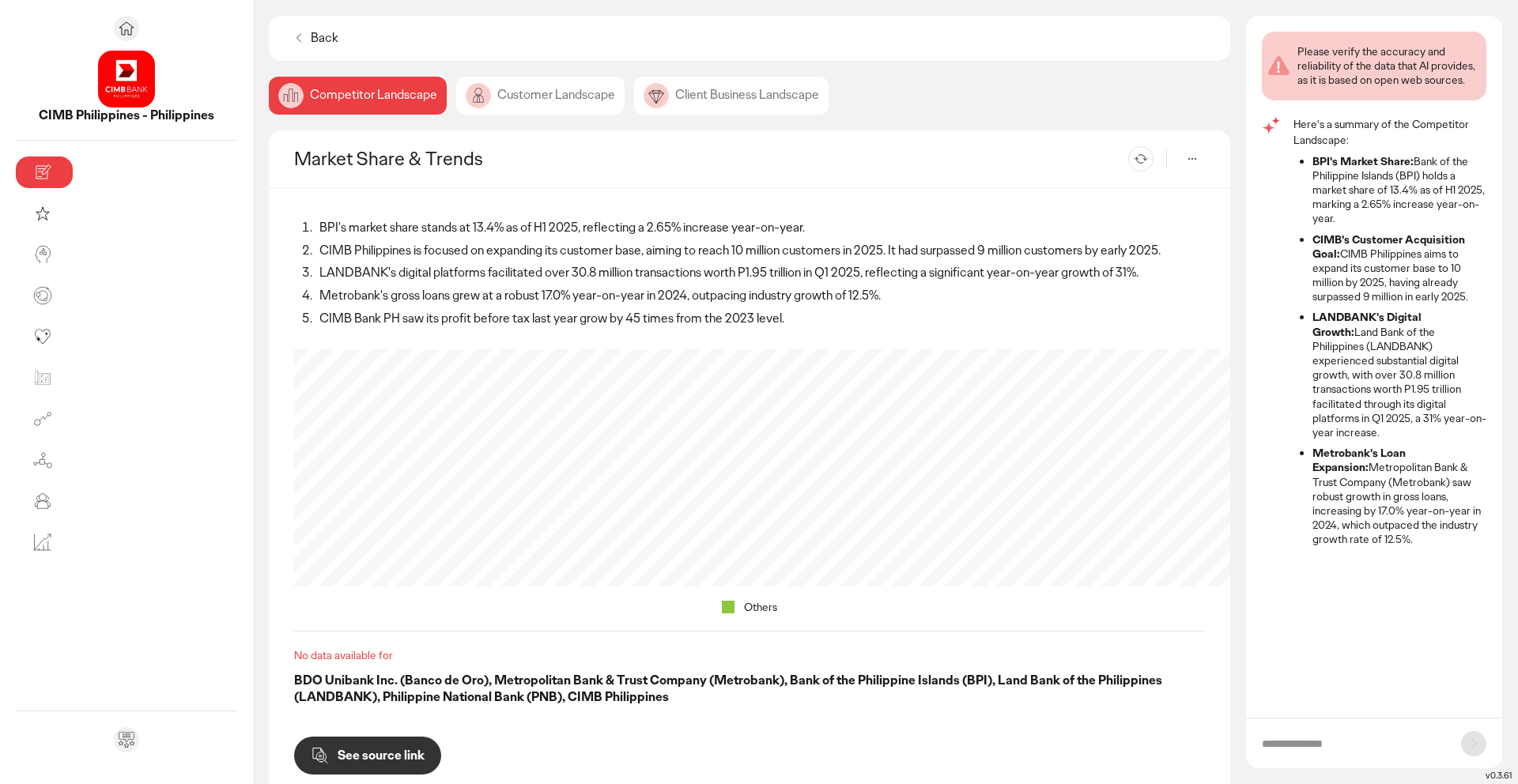 click on "Customer Landscape" 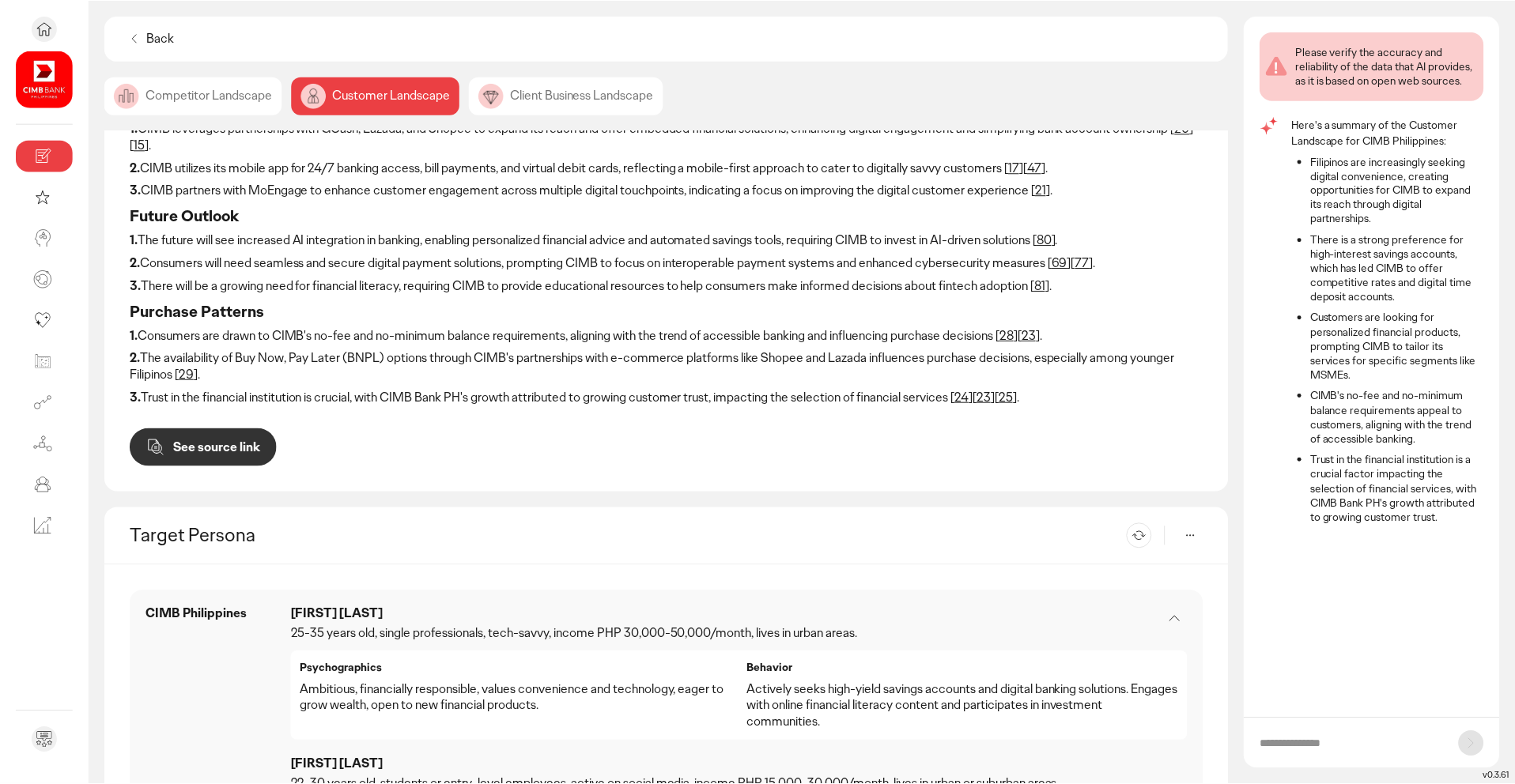 scroll, scrollTop: 0, scrollLeft: 0, axis: both 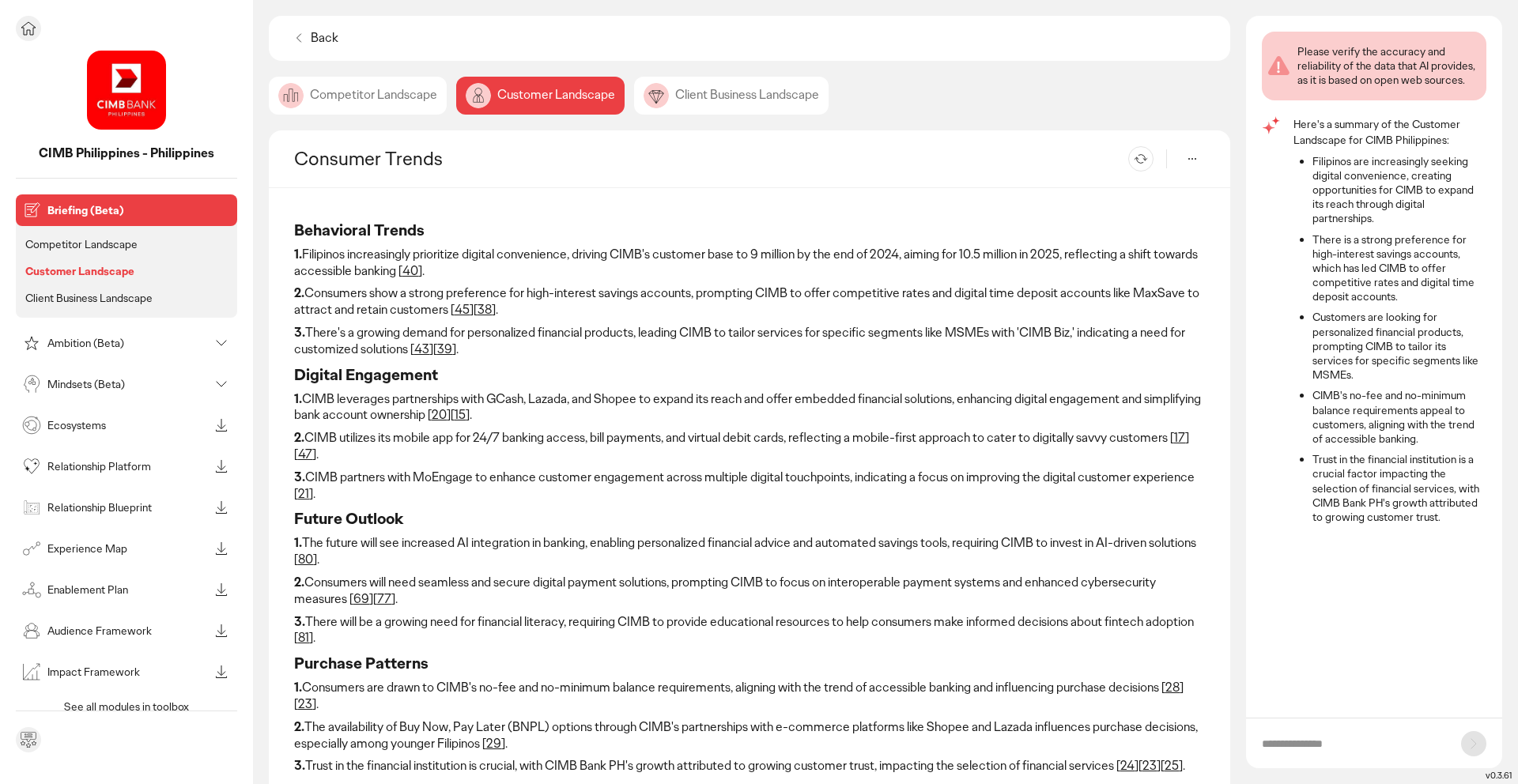 click 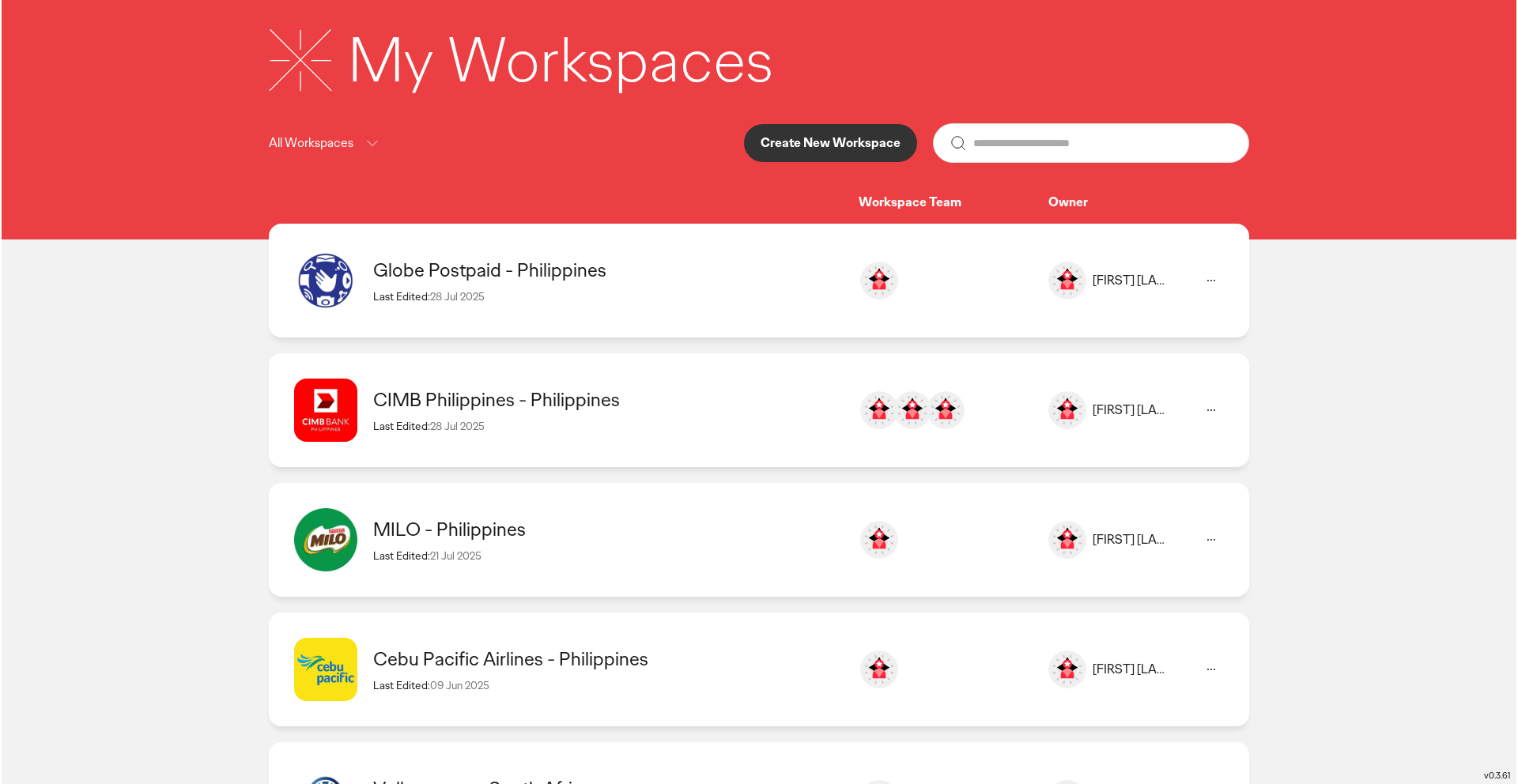 scroll, scrollTop: 0, scrollLeft: 0, axis: both 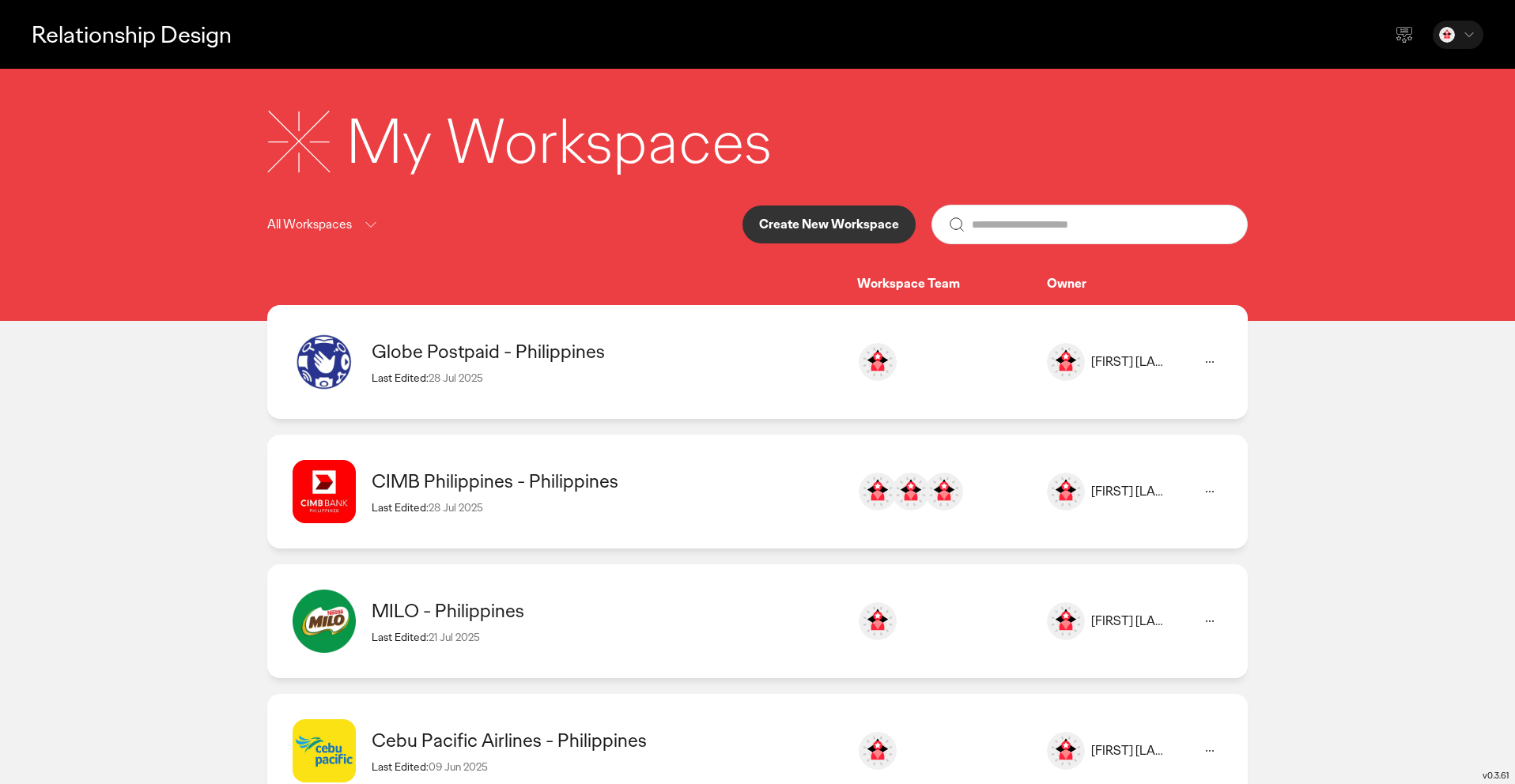 click 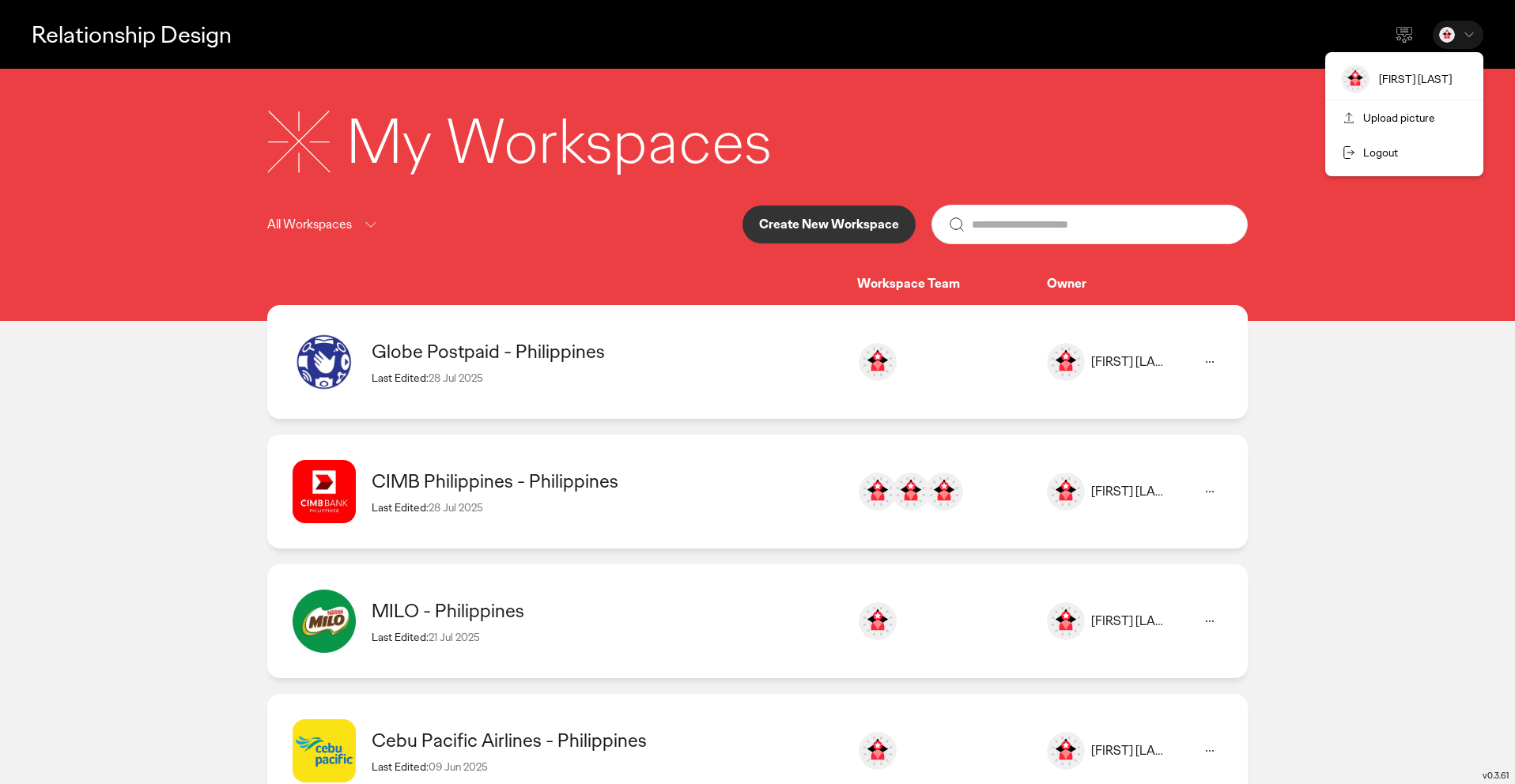 click on "Logout" 